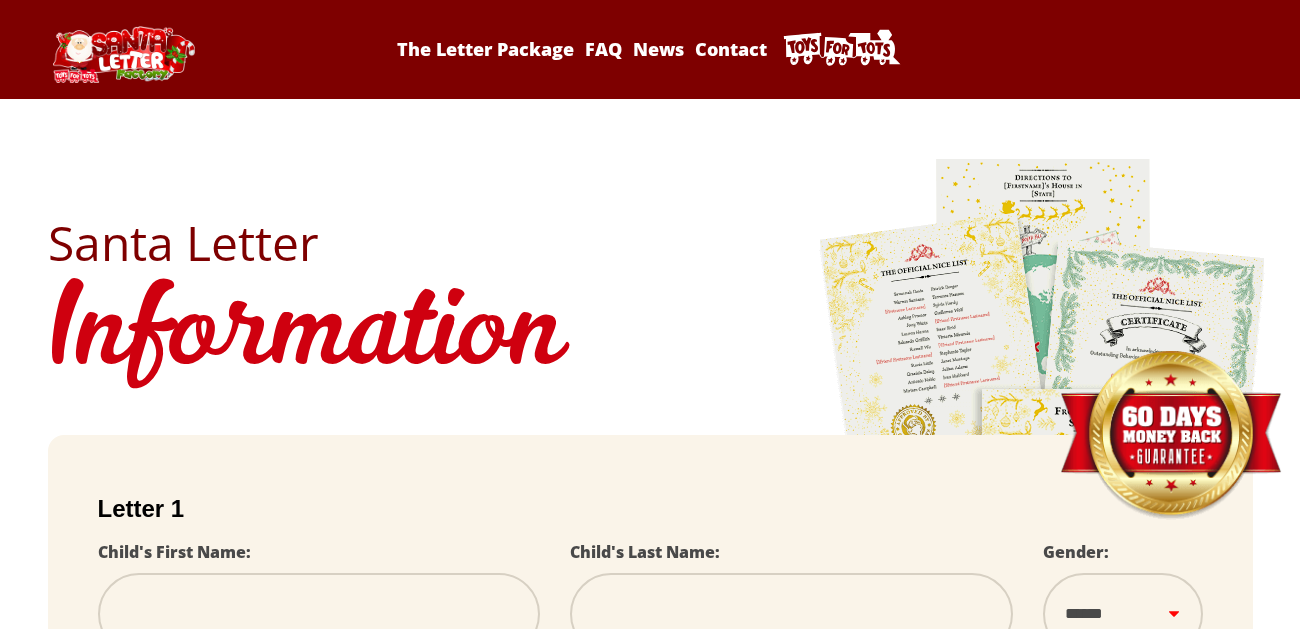scroll, scrollTop: 0, scrollLeft: 0, axis: both 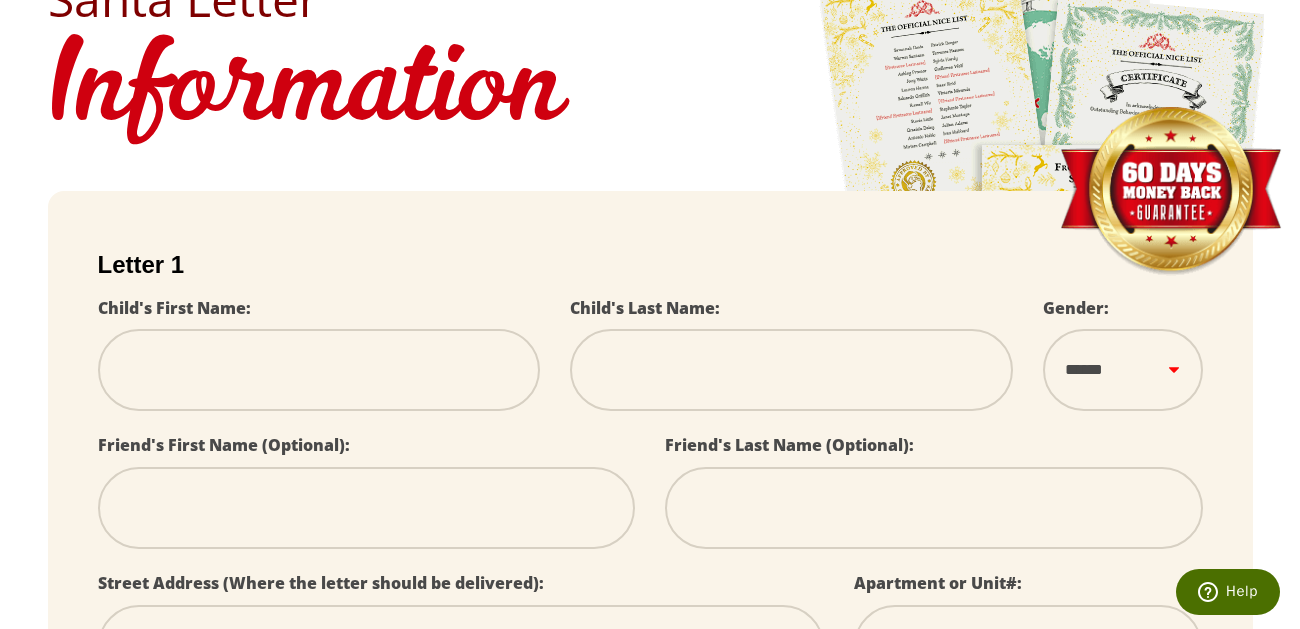 click at bounding box center [319, 370] 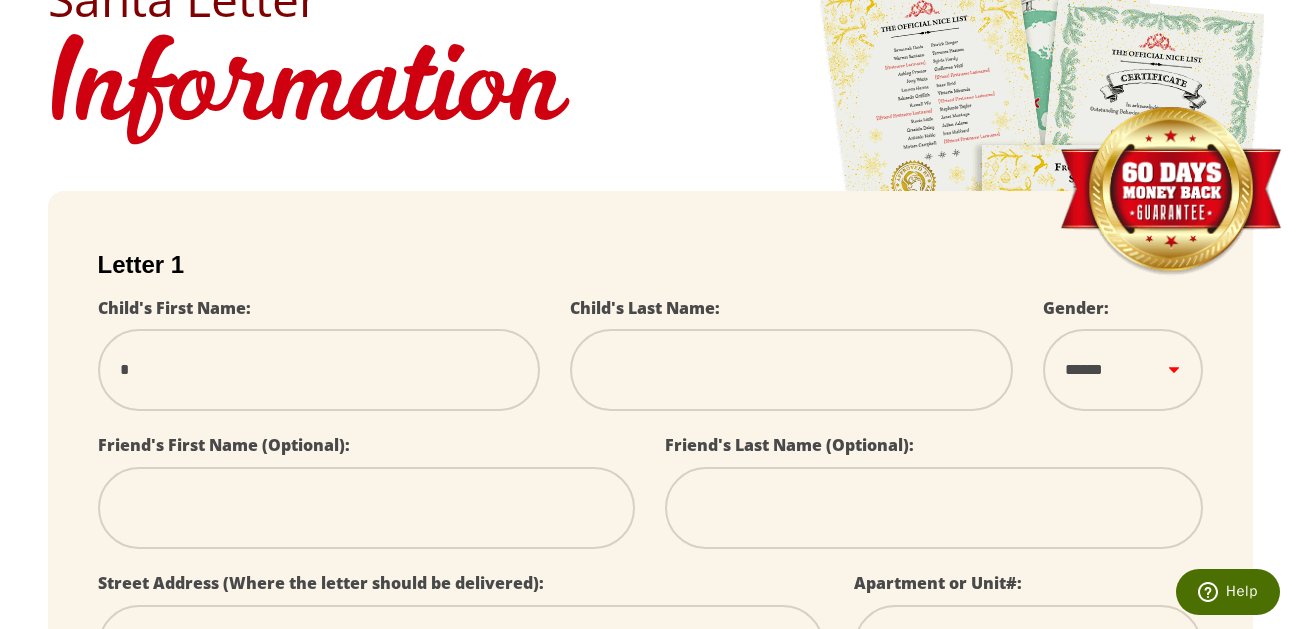 select 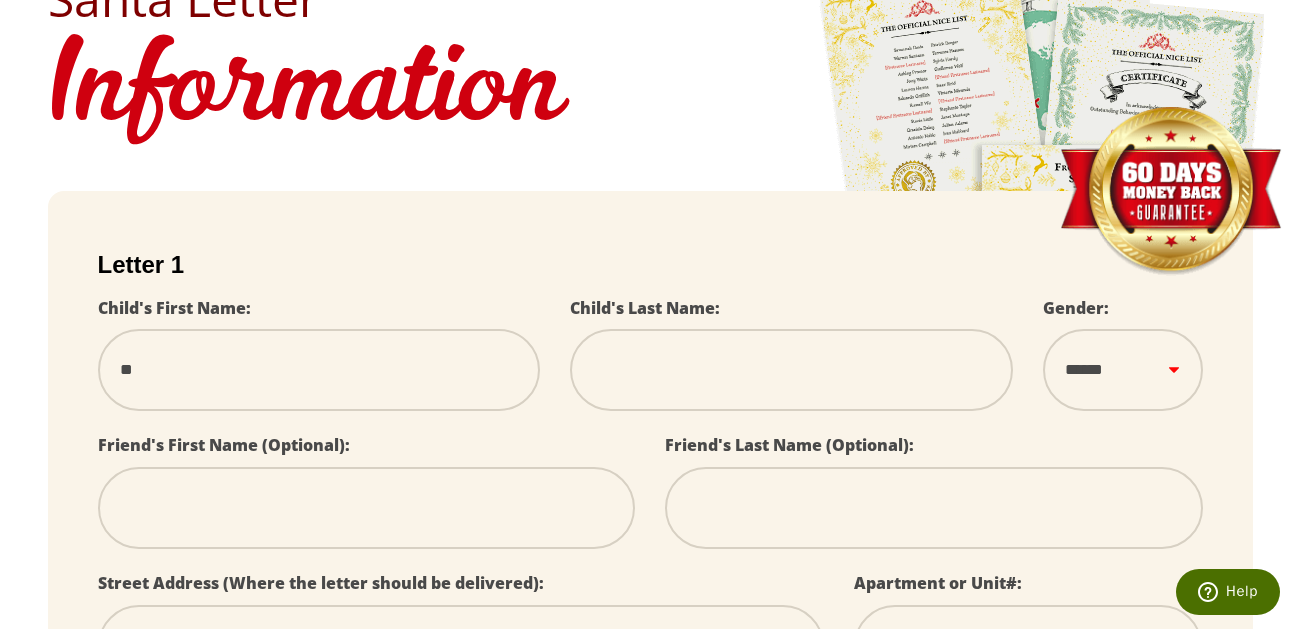 select 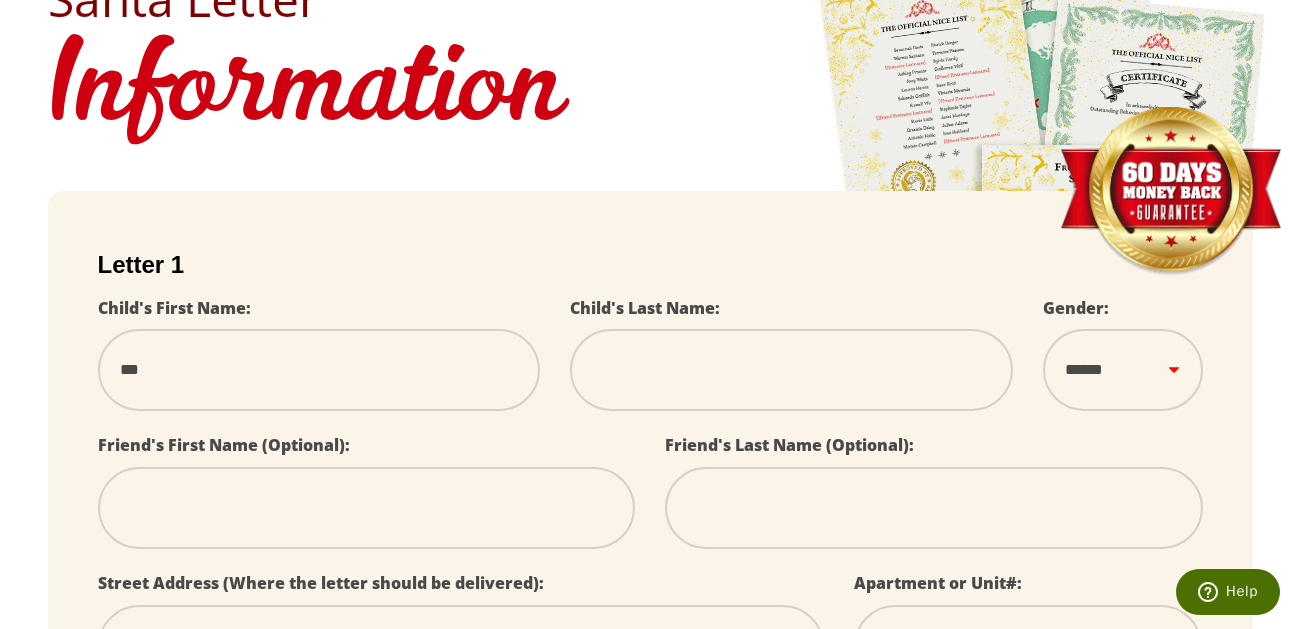 select 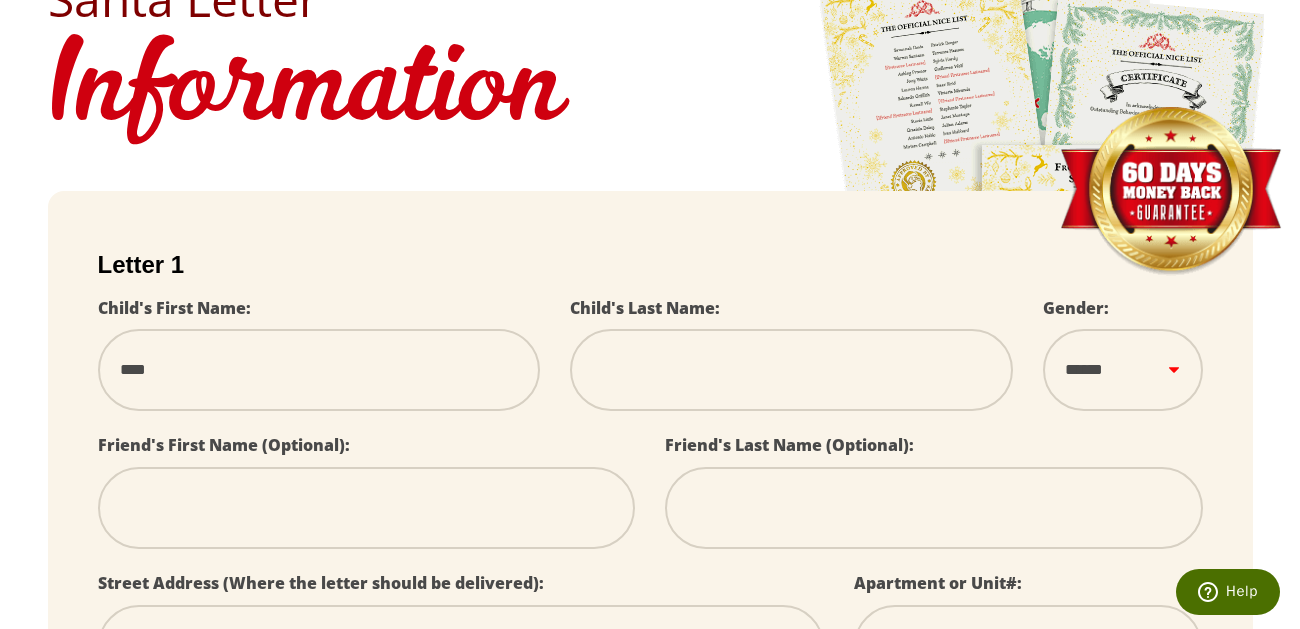 type on "****" 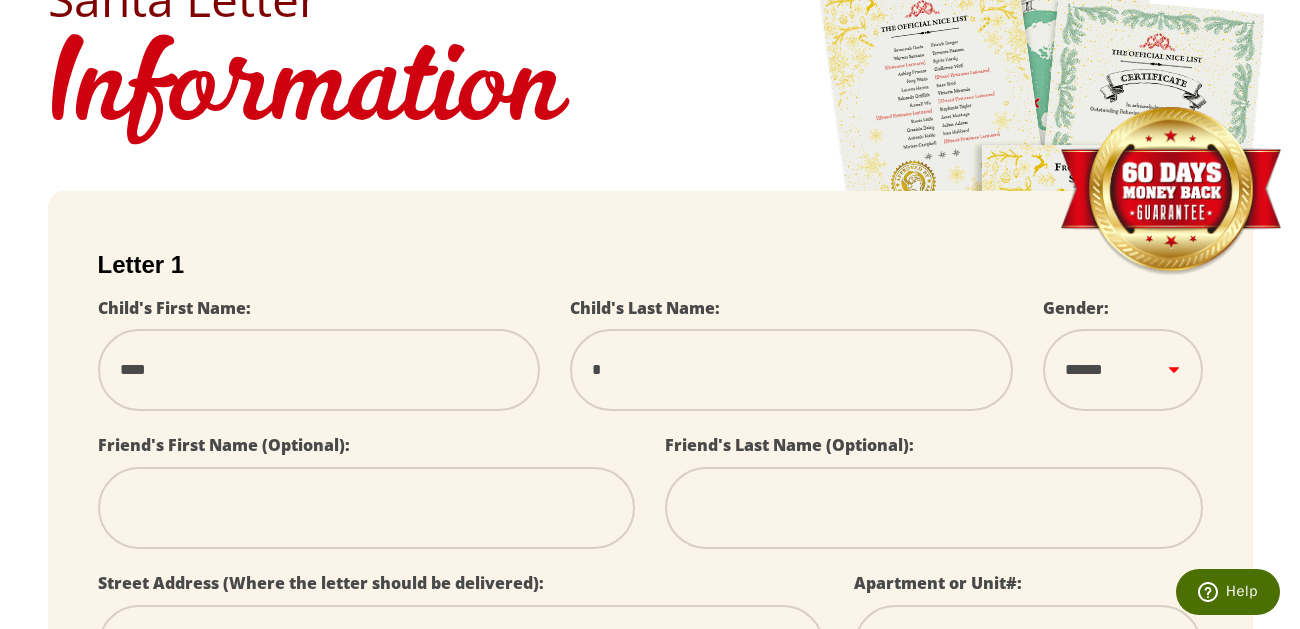 select 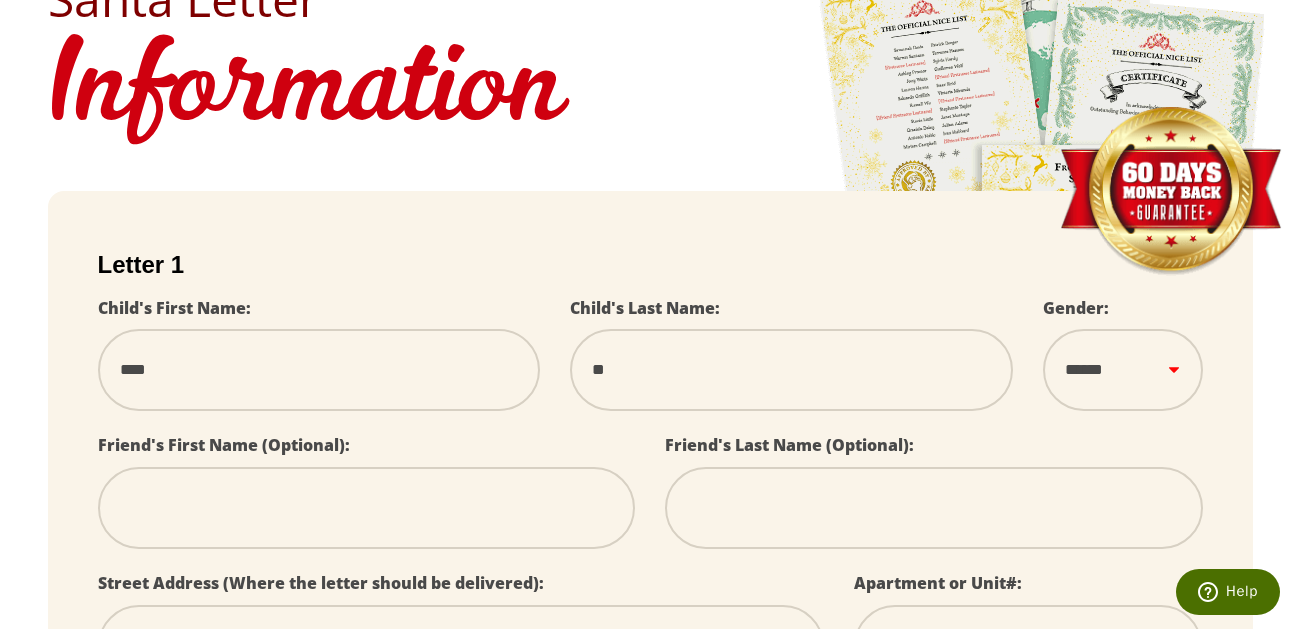 type on "***" 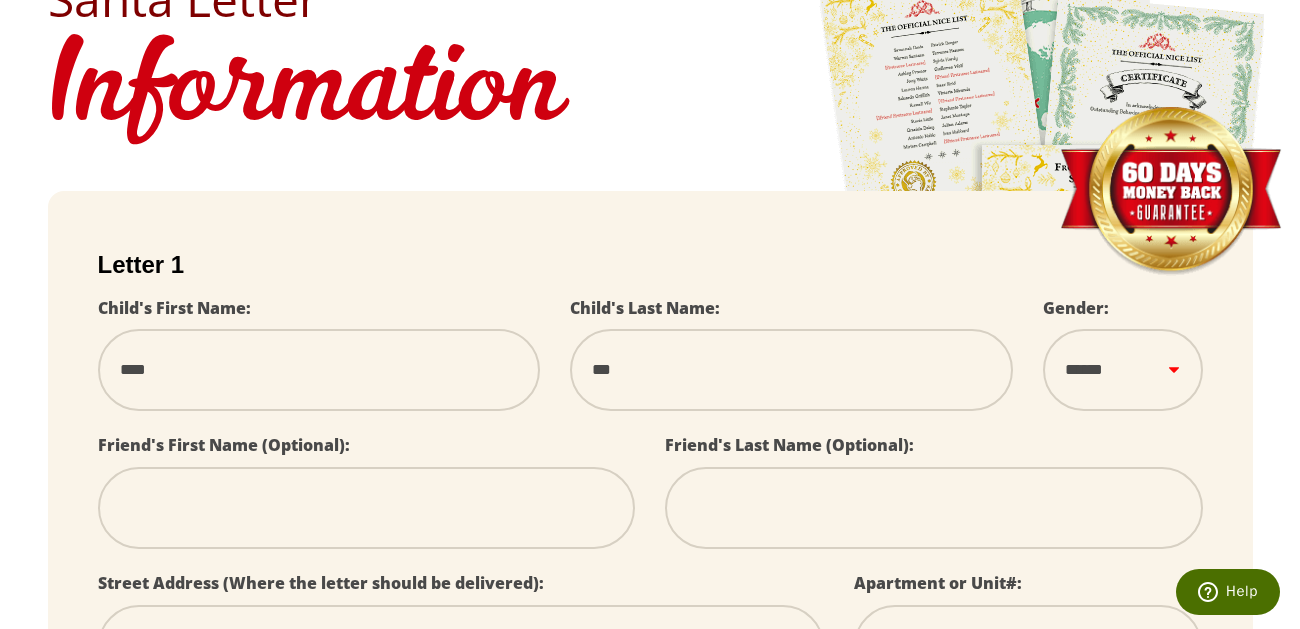 select 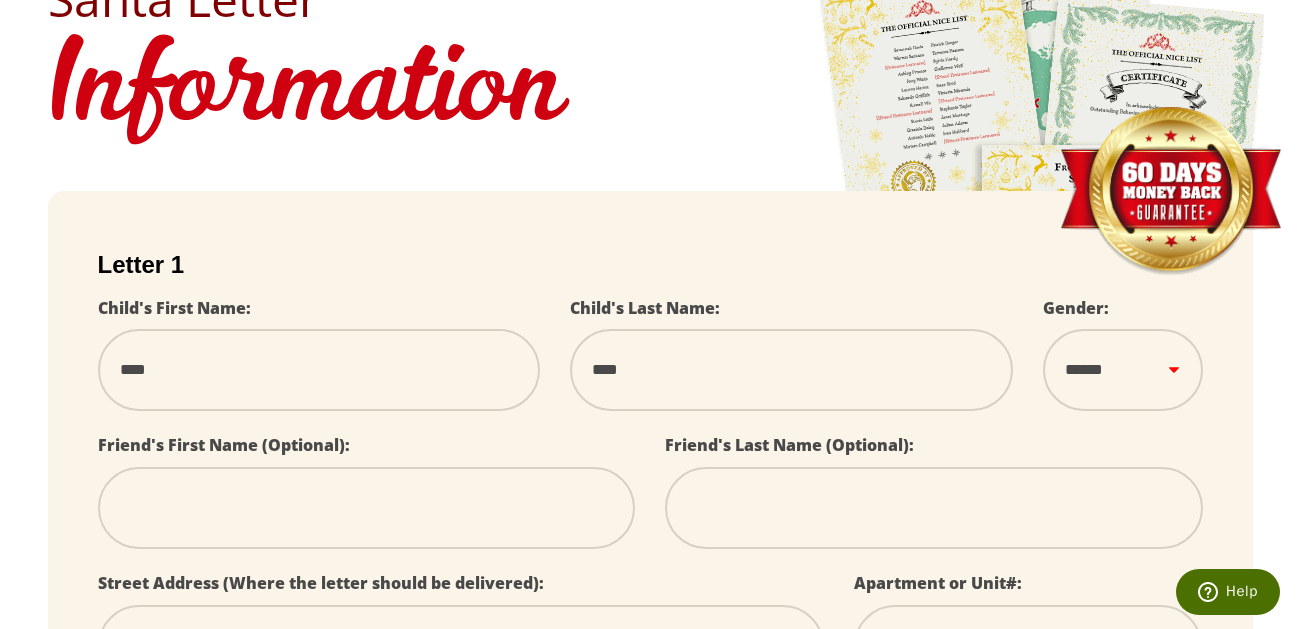 select 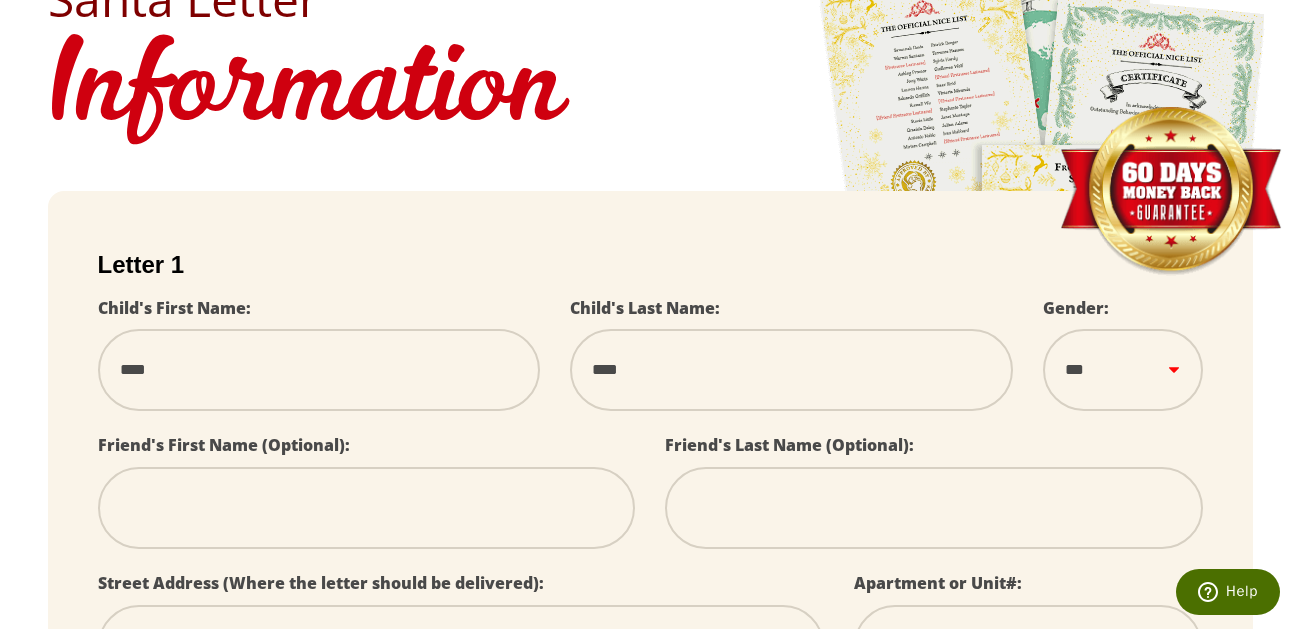 click on "******   ***   ****" at bounding box center (1122, 370) 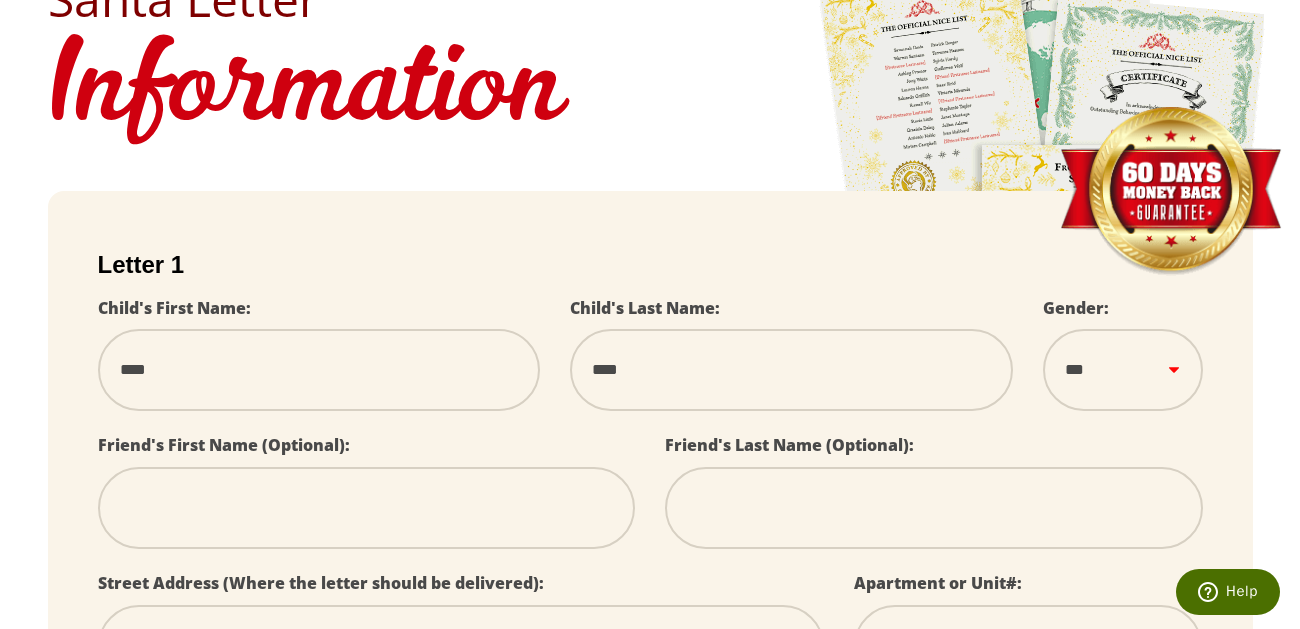 select 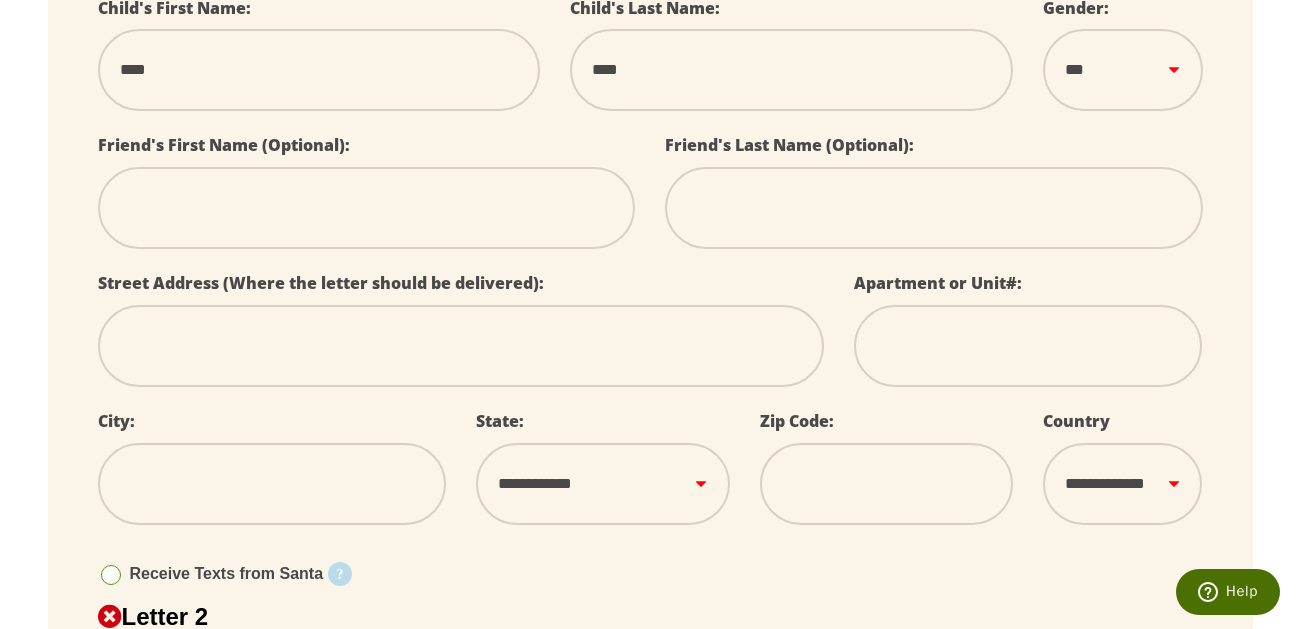 scroll, scrollTop: 573, scrollLeft: 0, axis: vertical 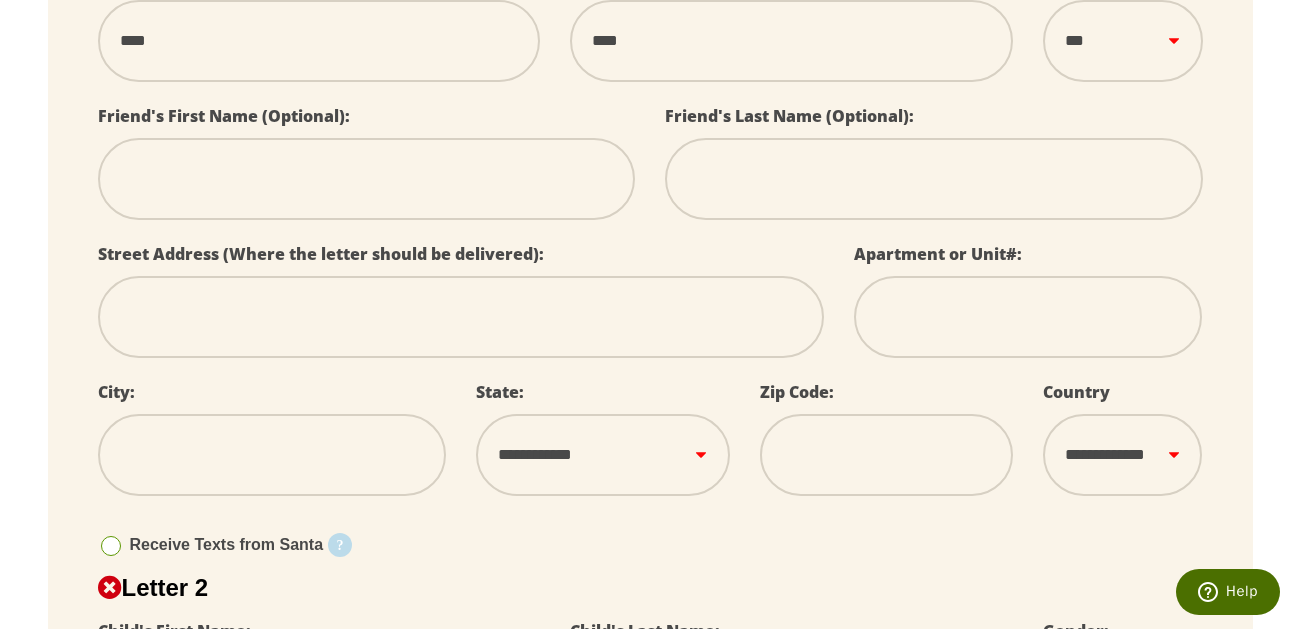 click at bounding box center (461, 317) 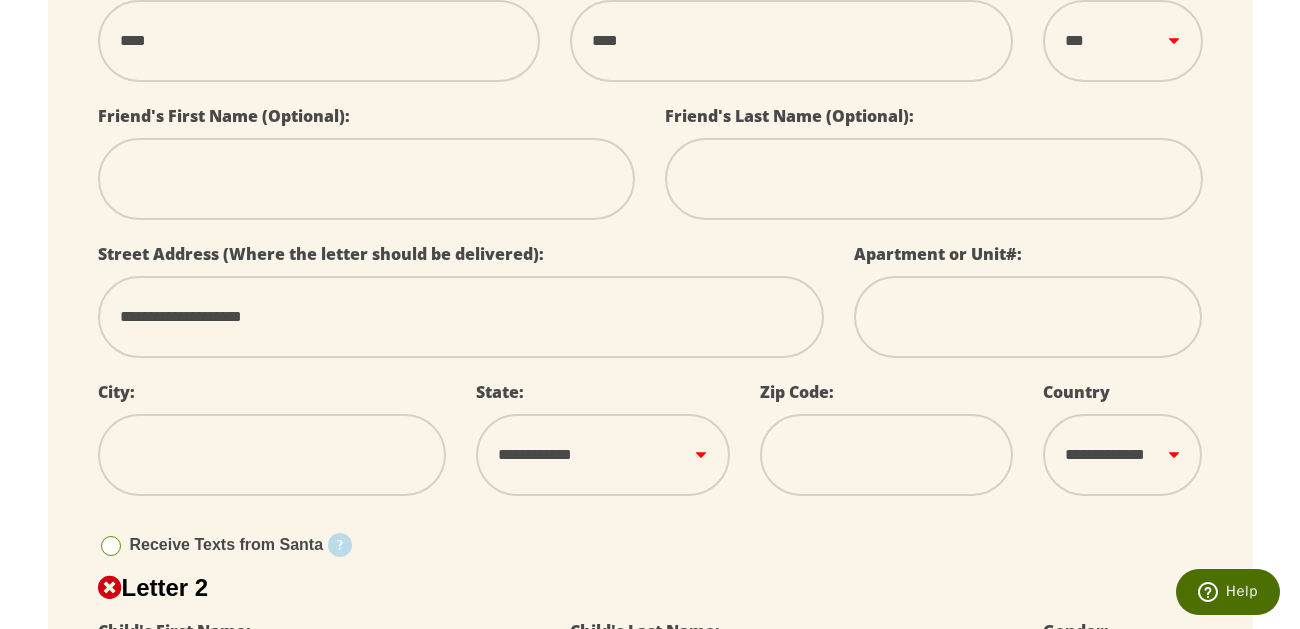 type on "*********" 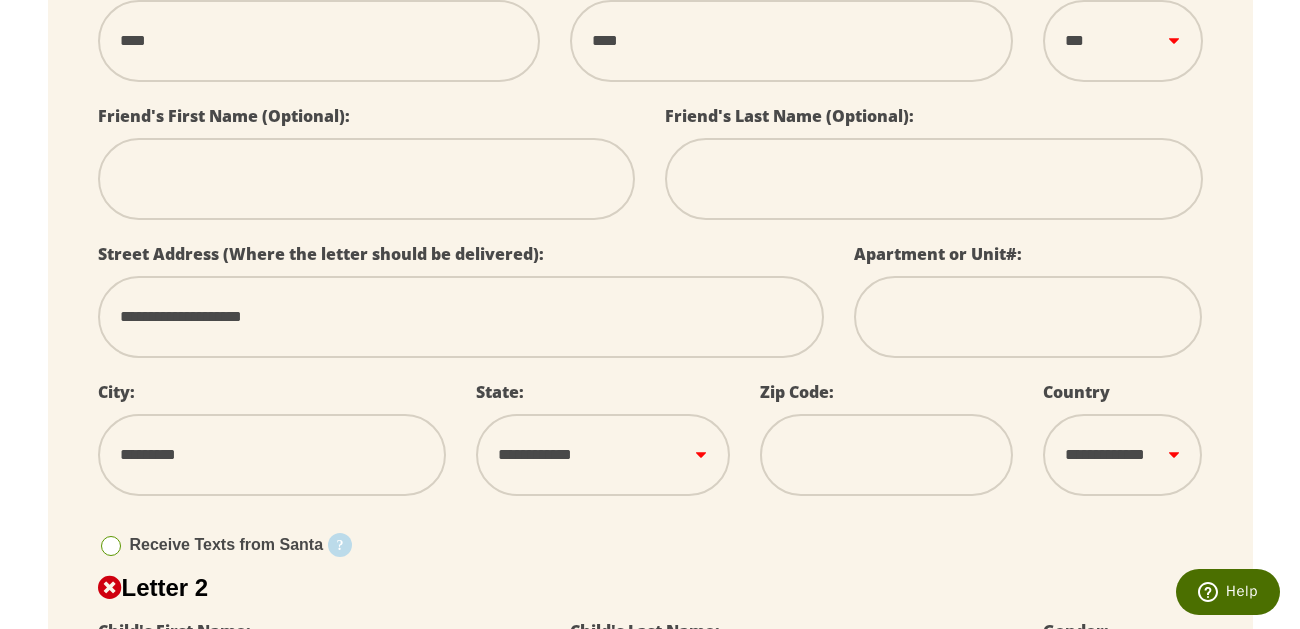 select on "**" 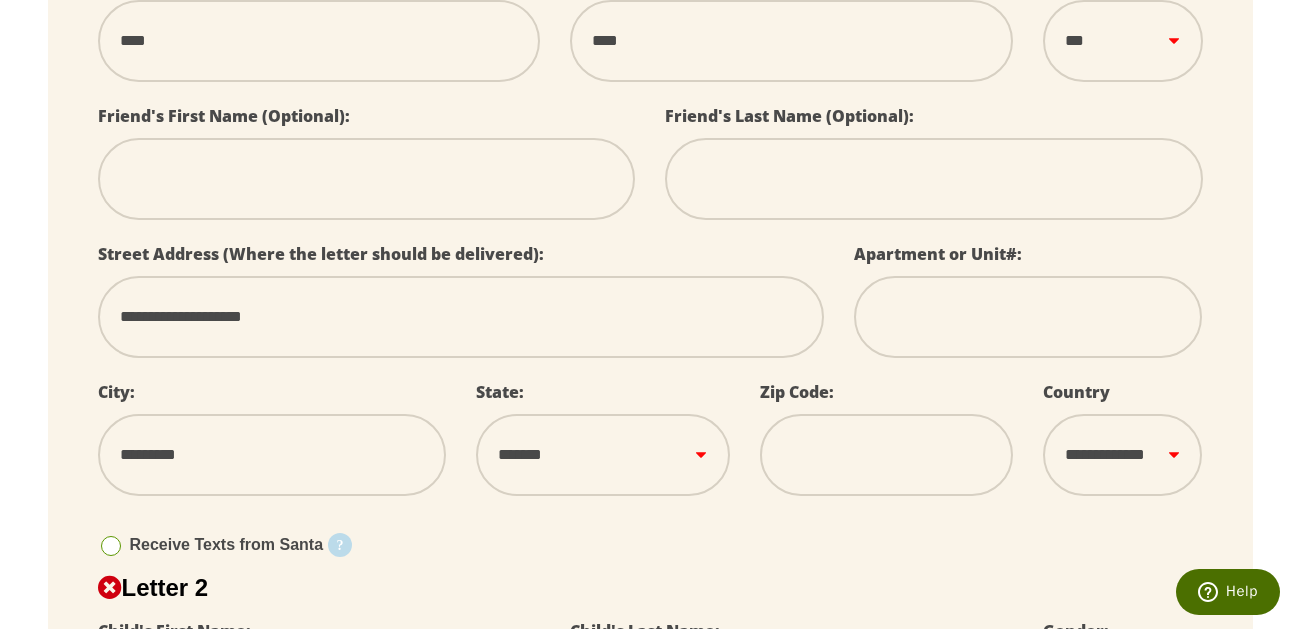 type on "*****" 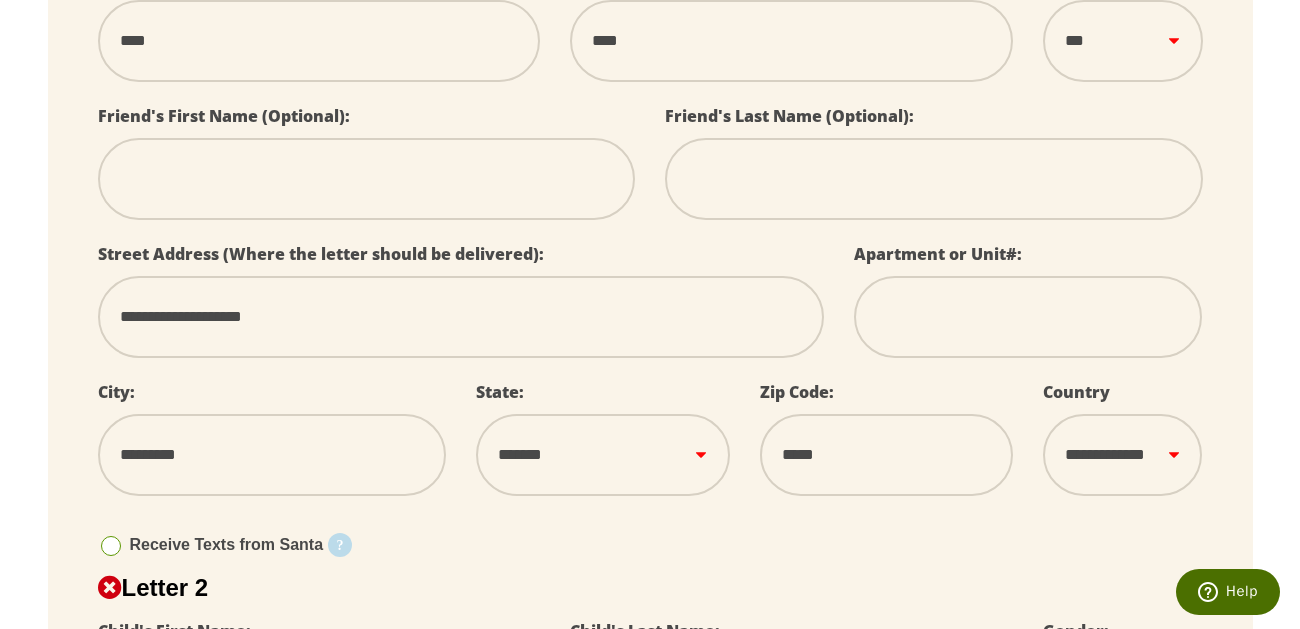 select 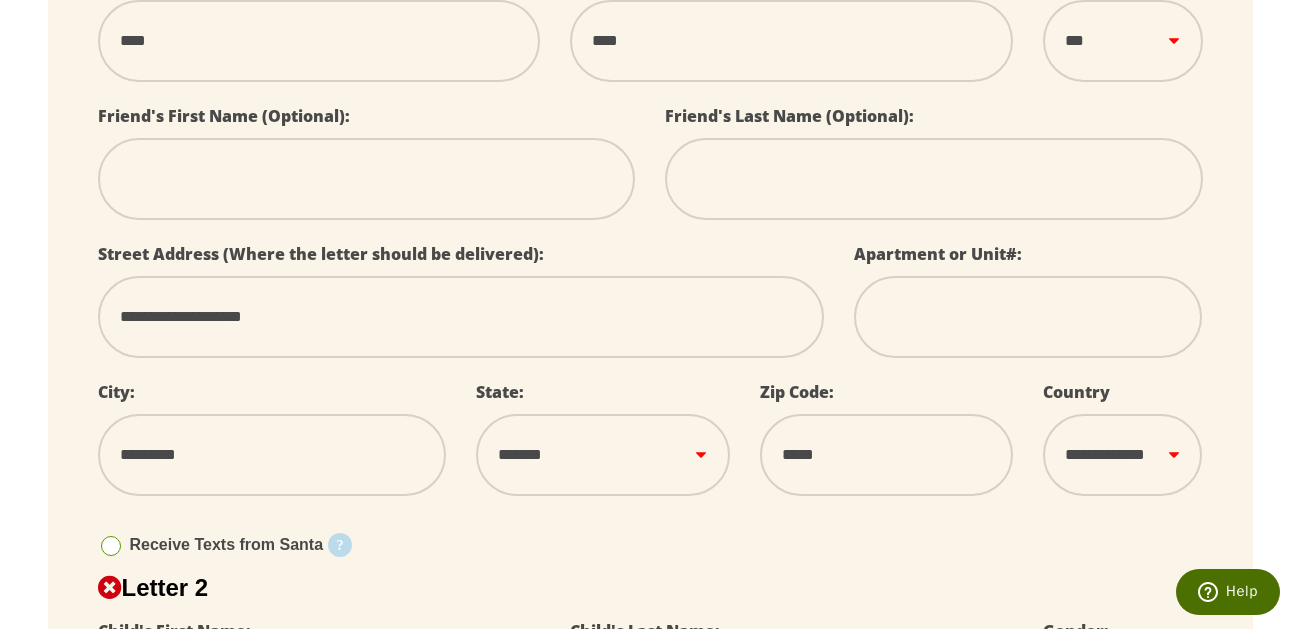 type on "**********" 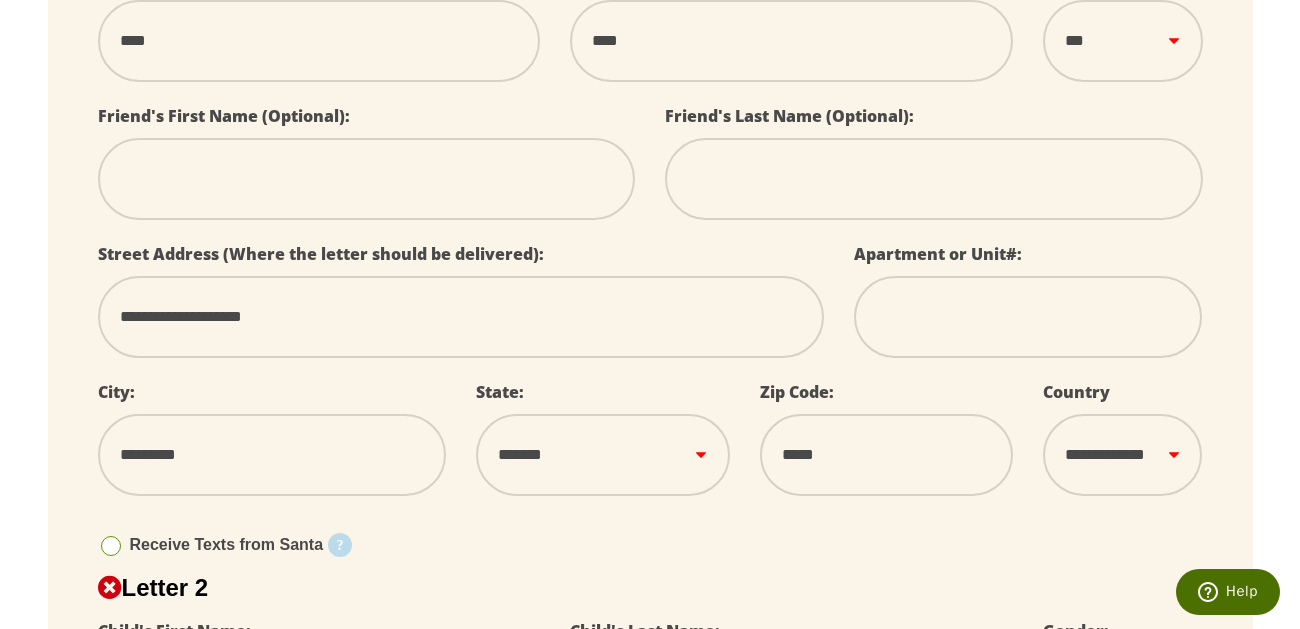 select 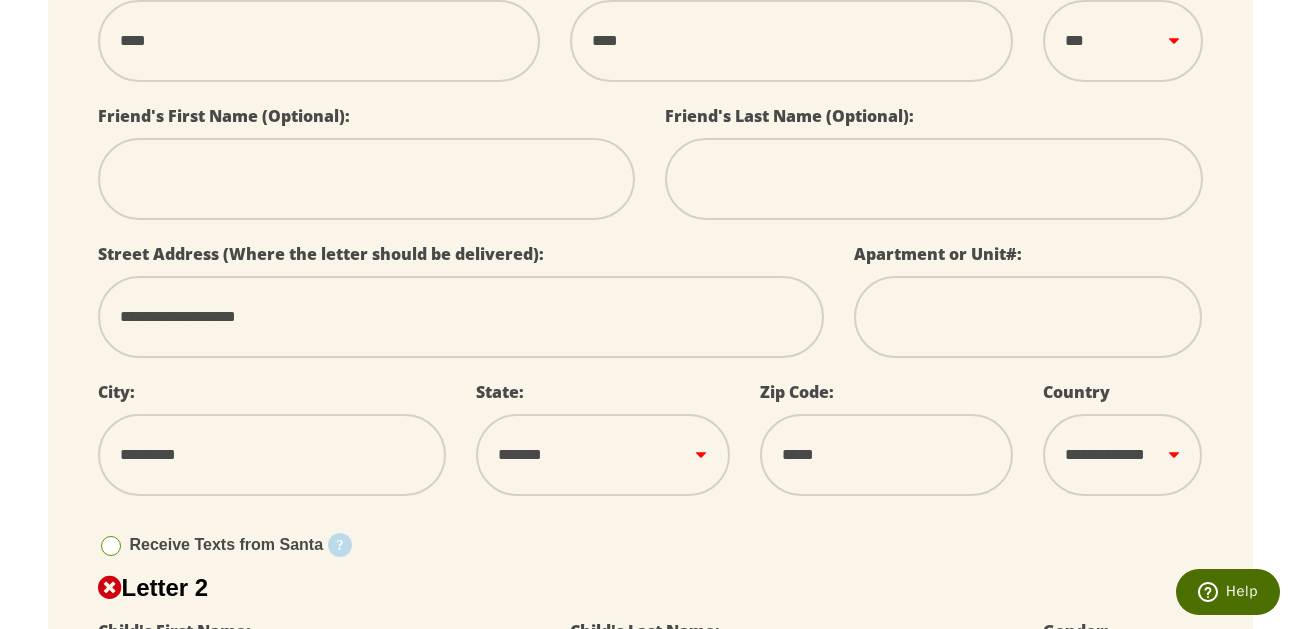 type on "**********" 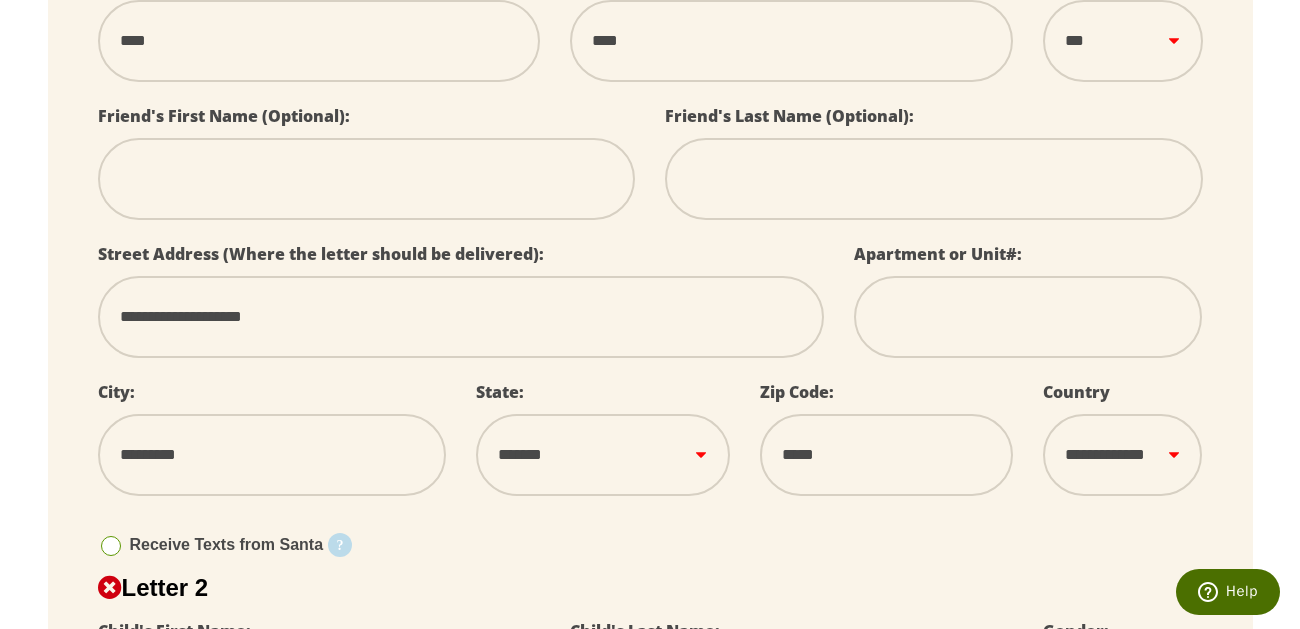 select 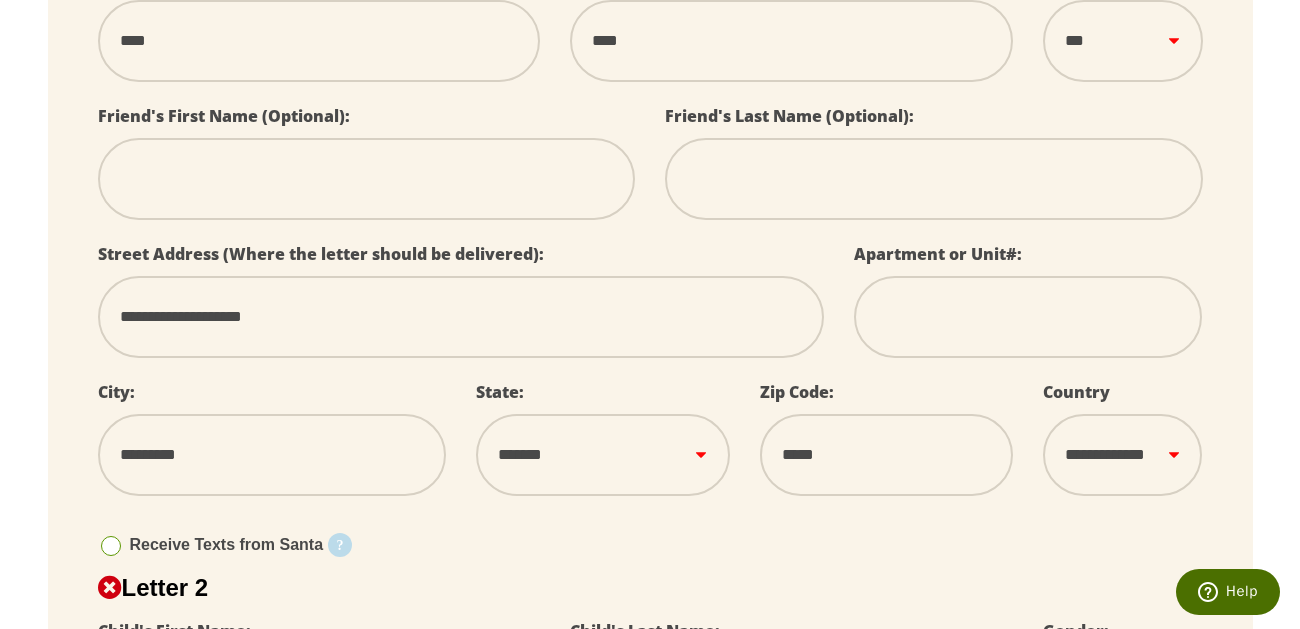 type on "**********" 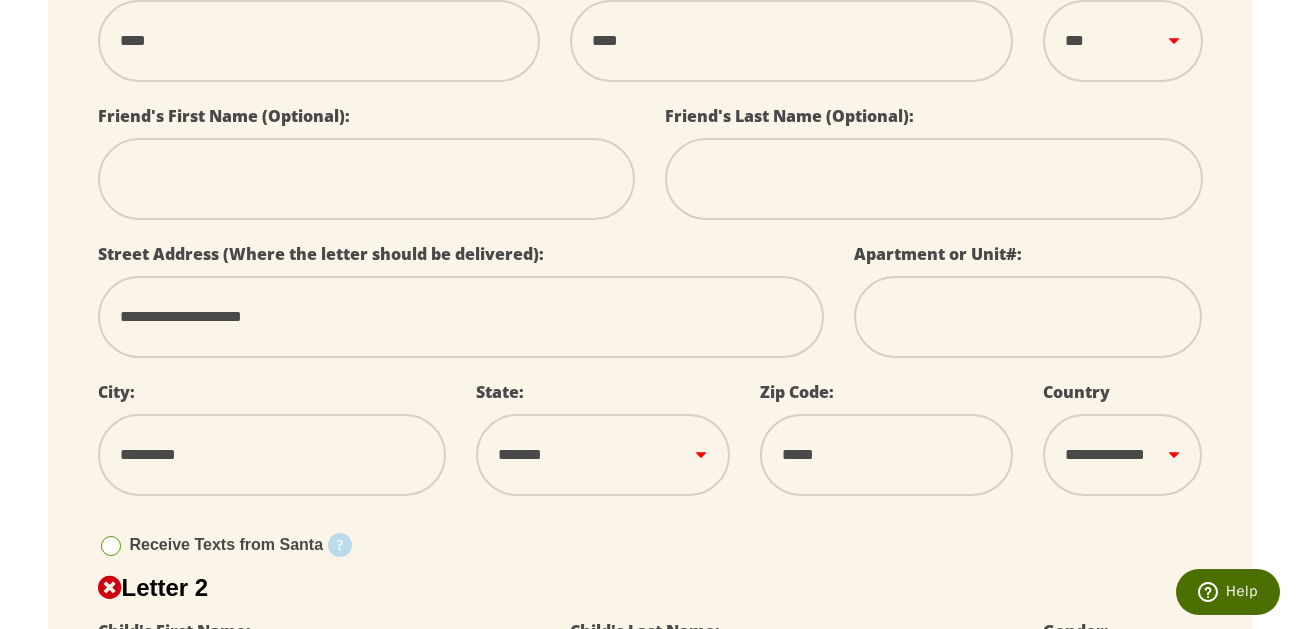select 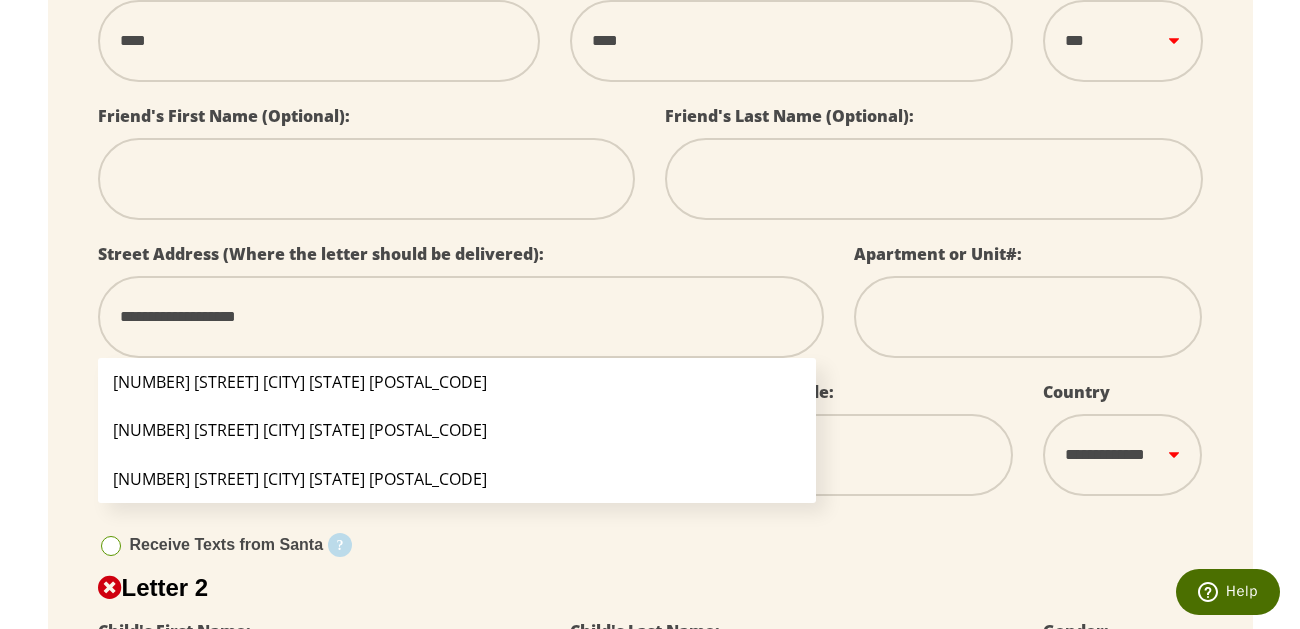 type on "**********" 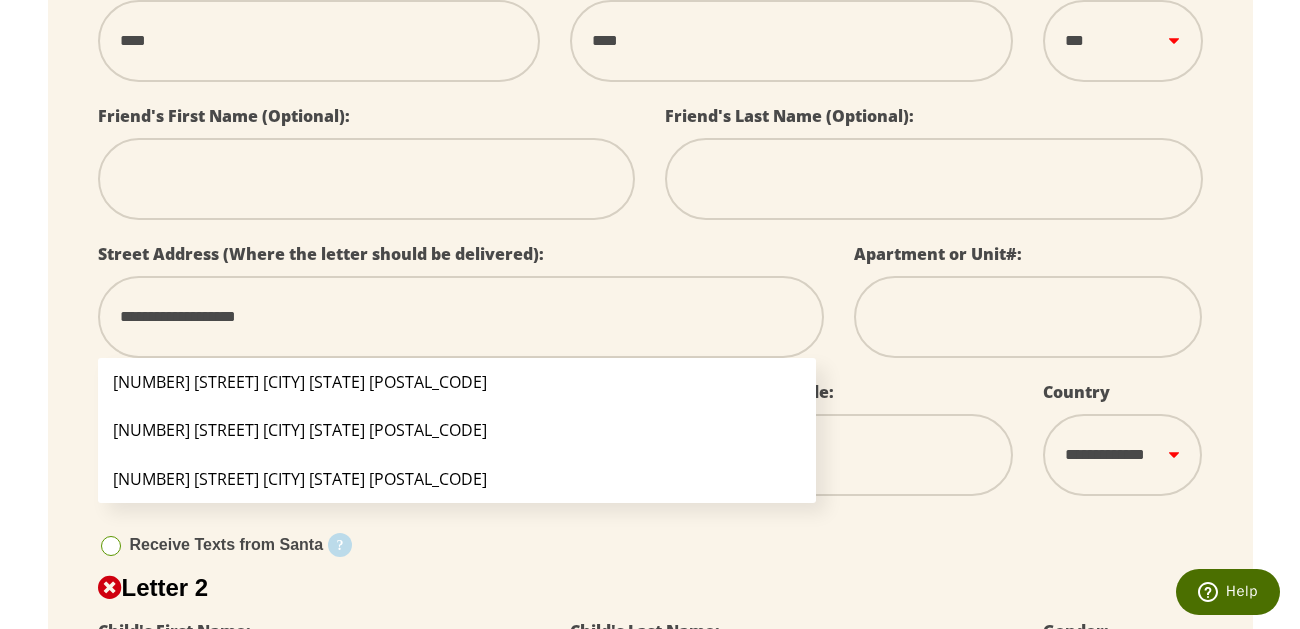 select 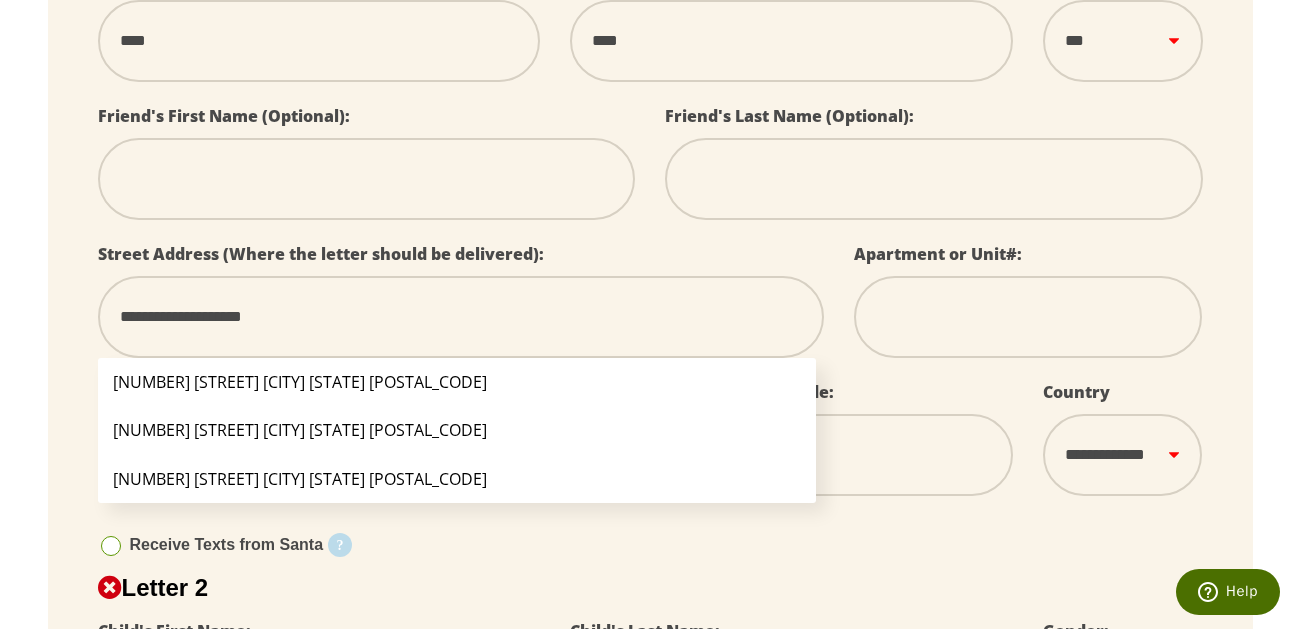 select 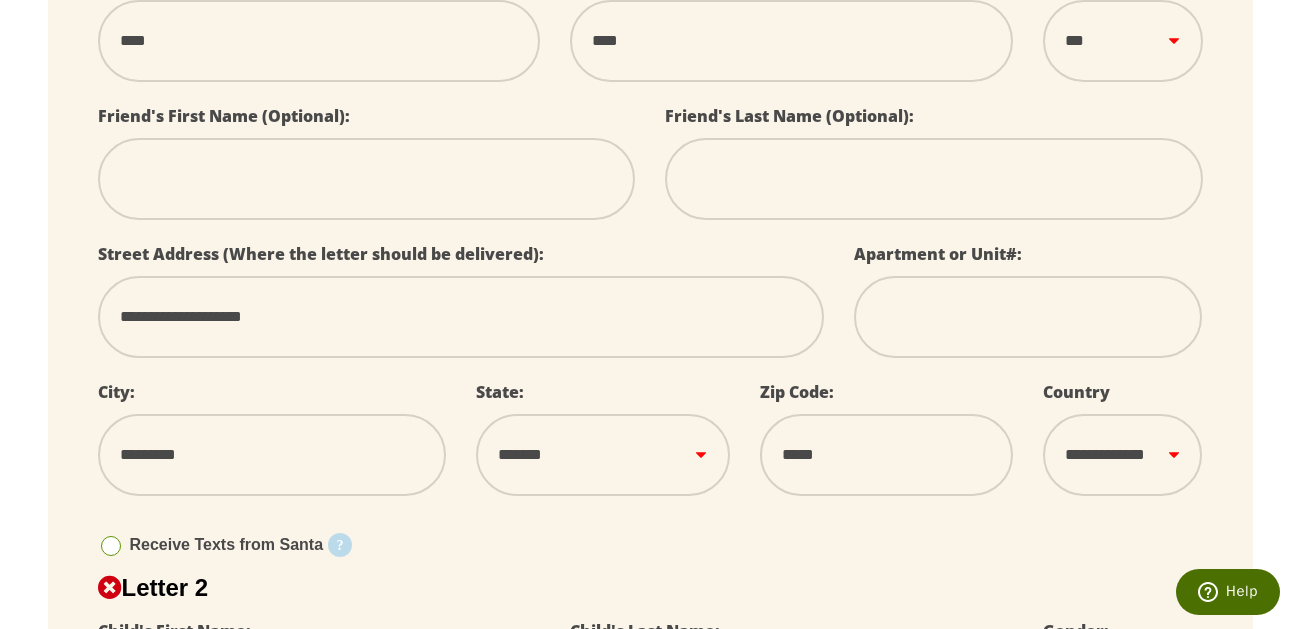 click on "**********" at bounding box center [461, 317] 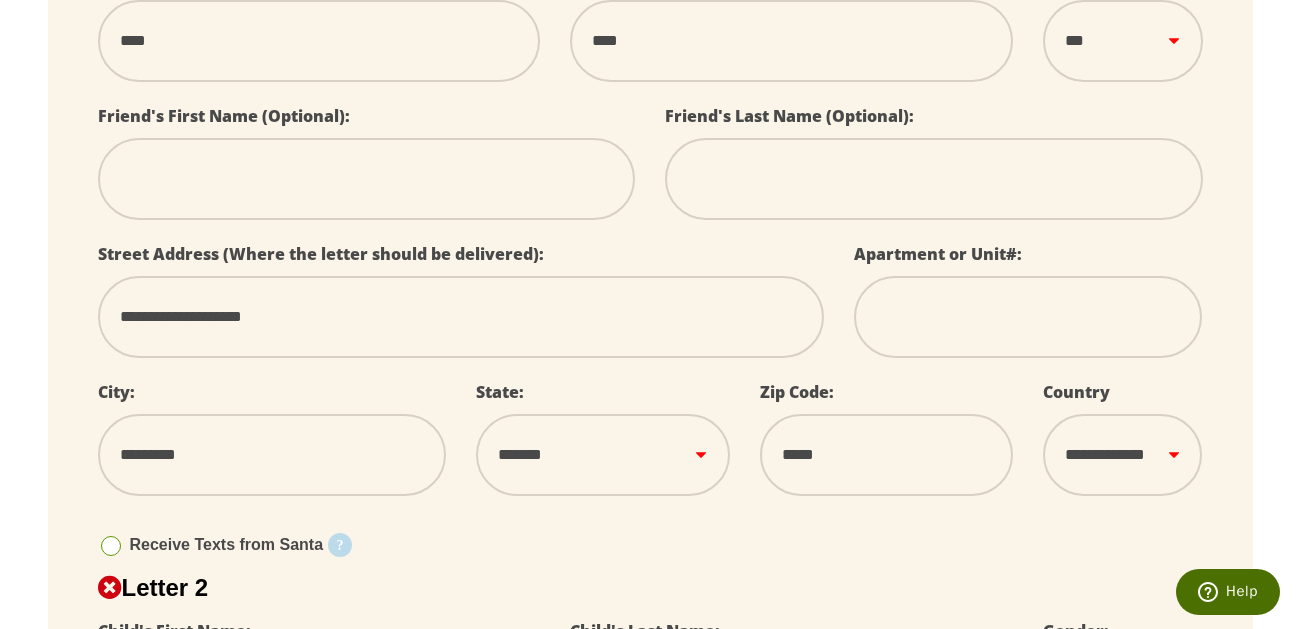 type on "**********" 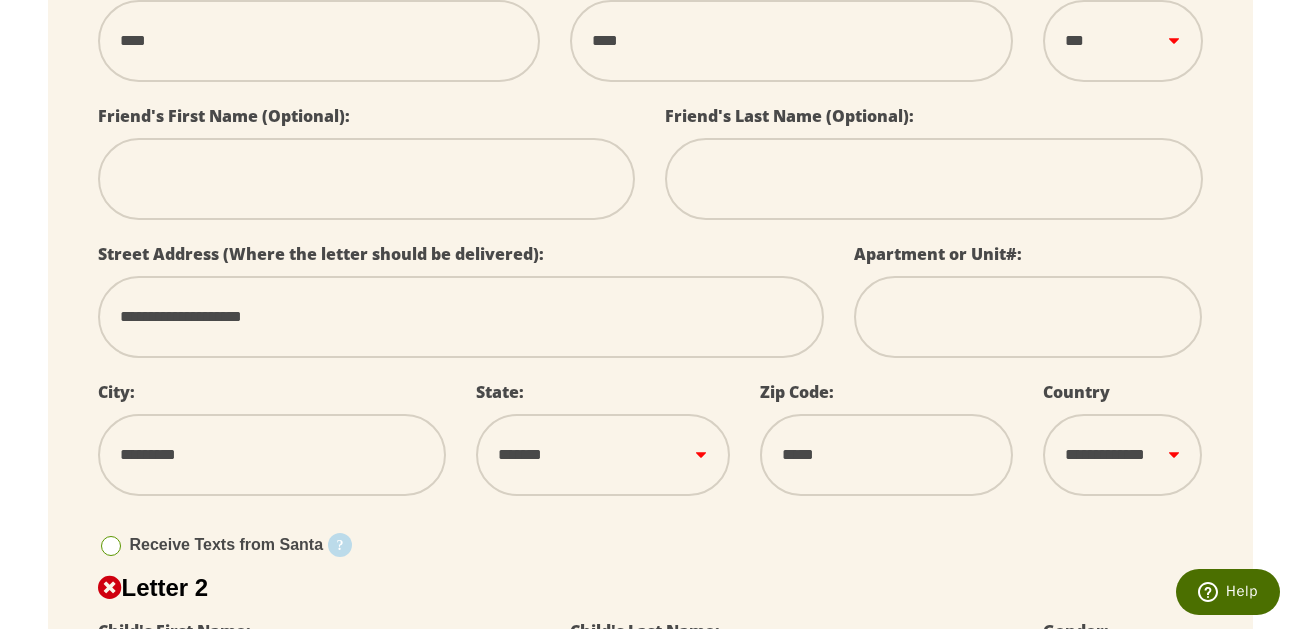 select 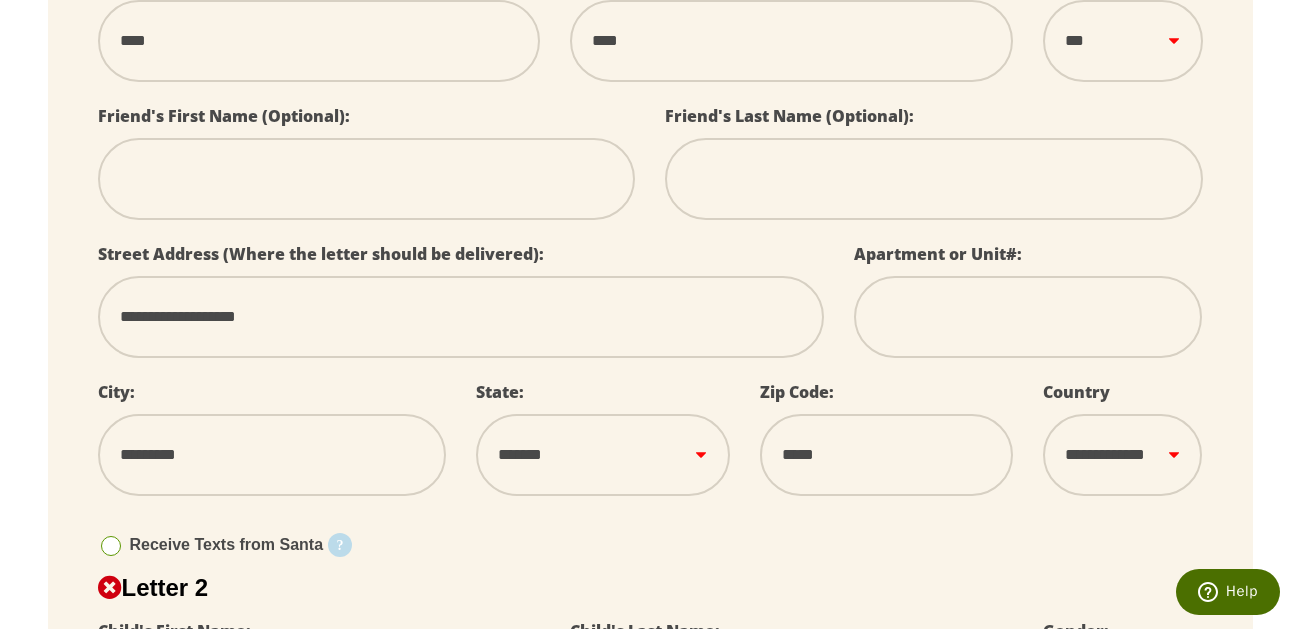 type on "**********" 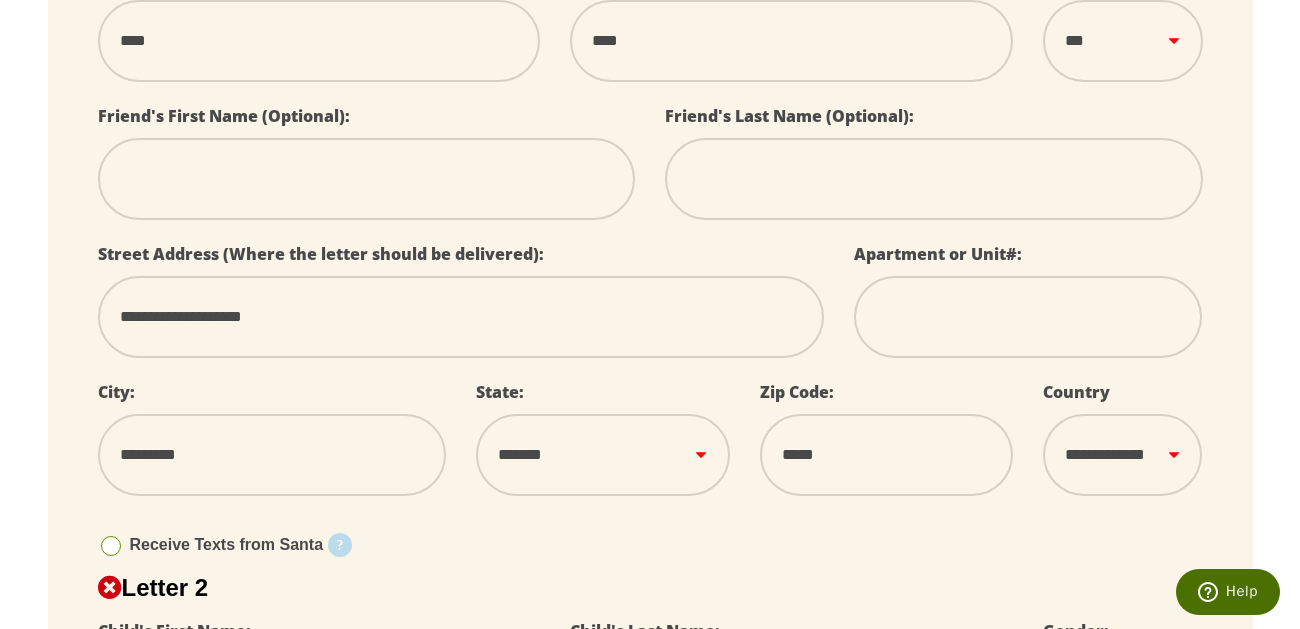 select 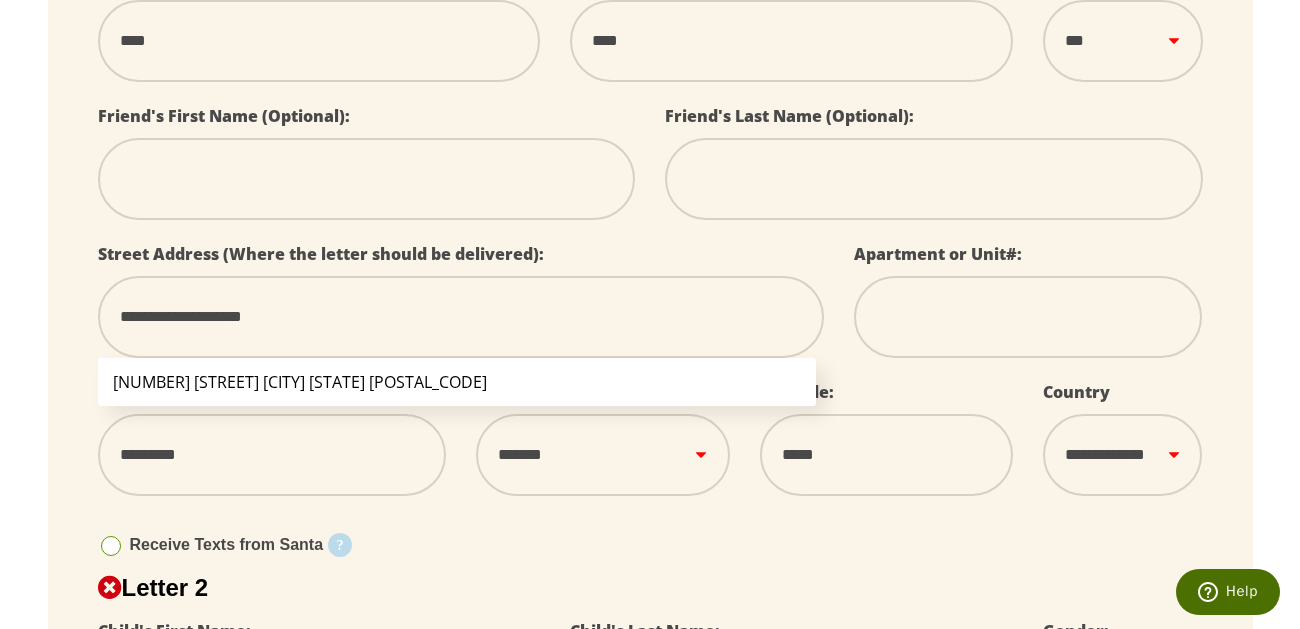 click on "**********" at bounding box center (461, 317) 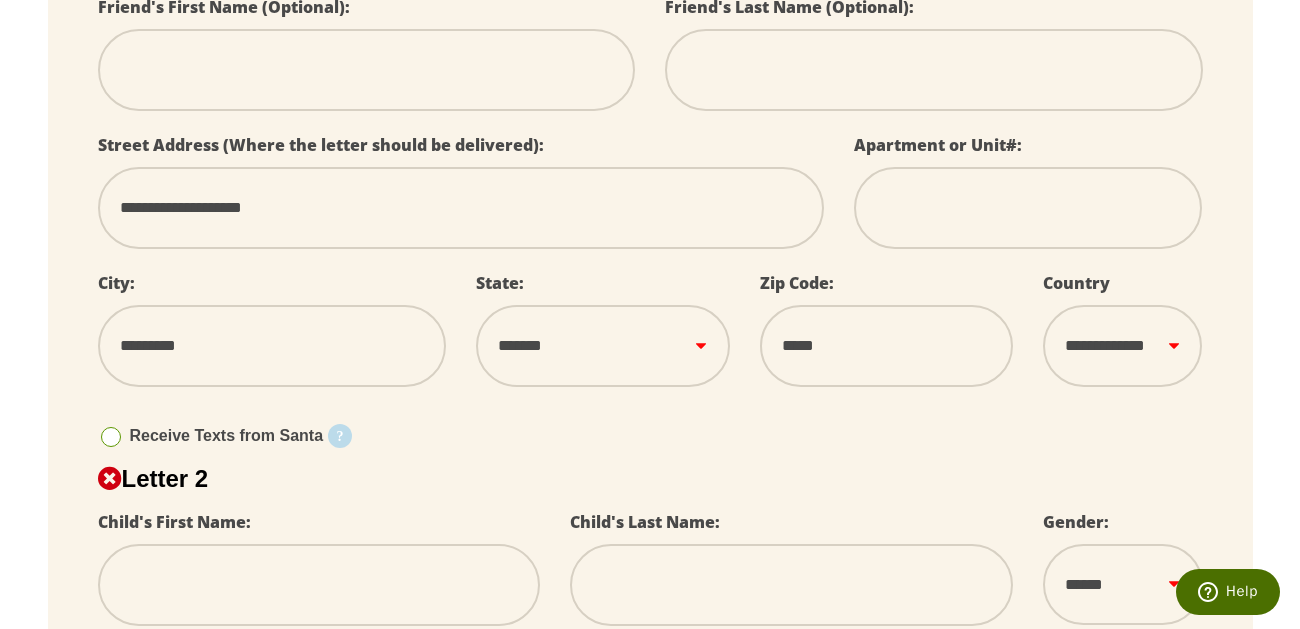 scroll, scrollTop: 700, scrollLeft: 0, axis: vertical 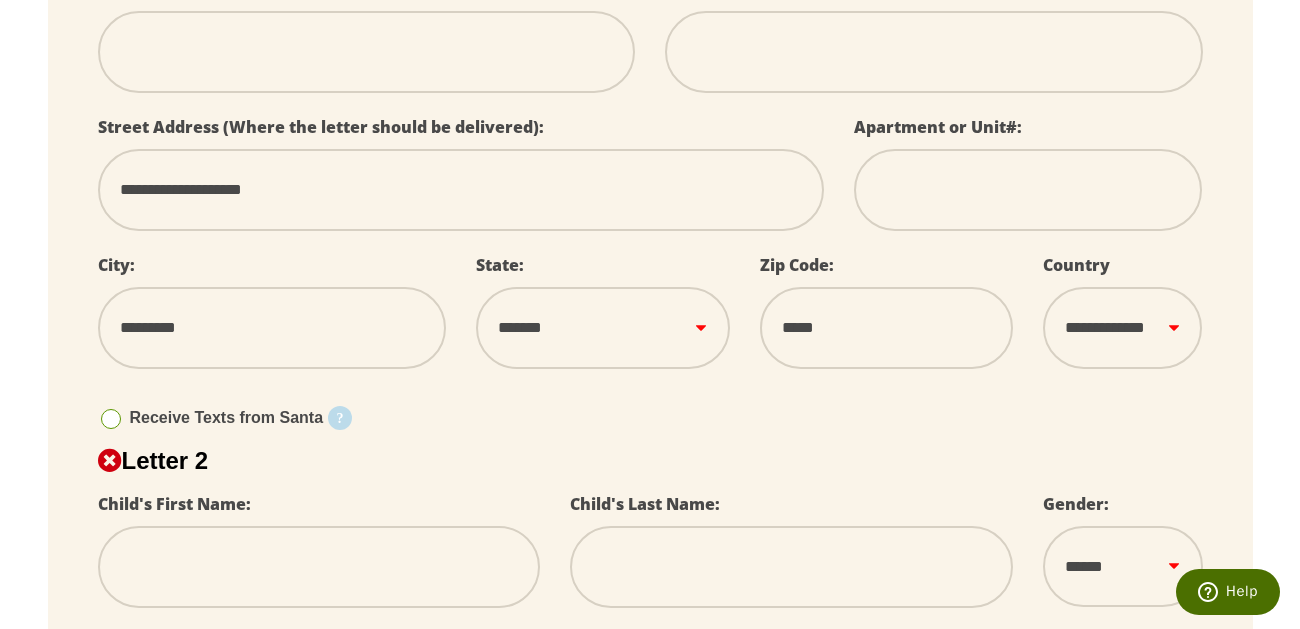 type on "**********" 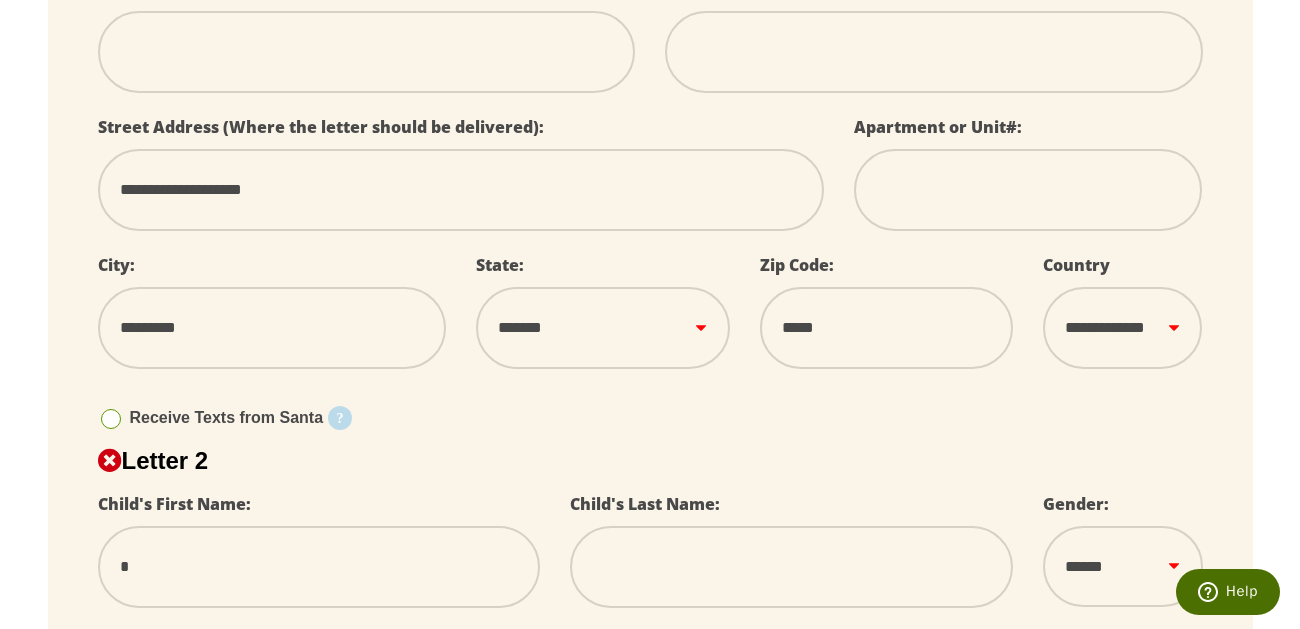 type on "**" 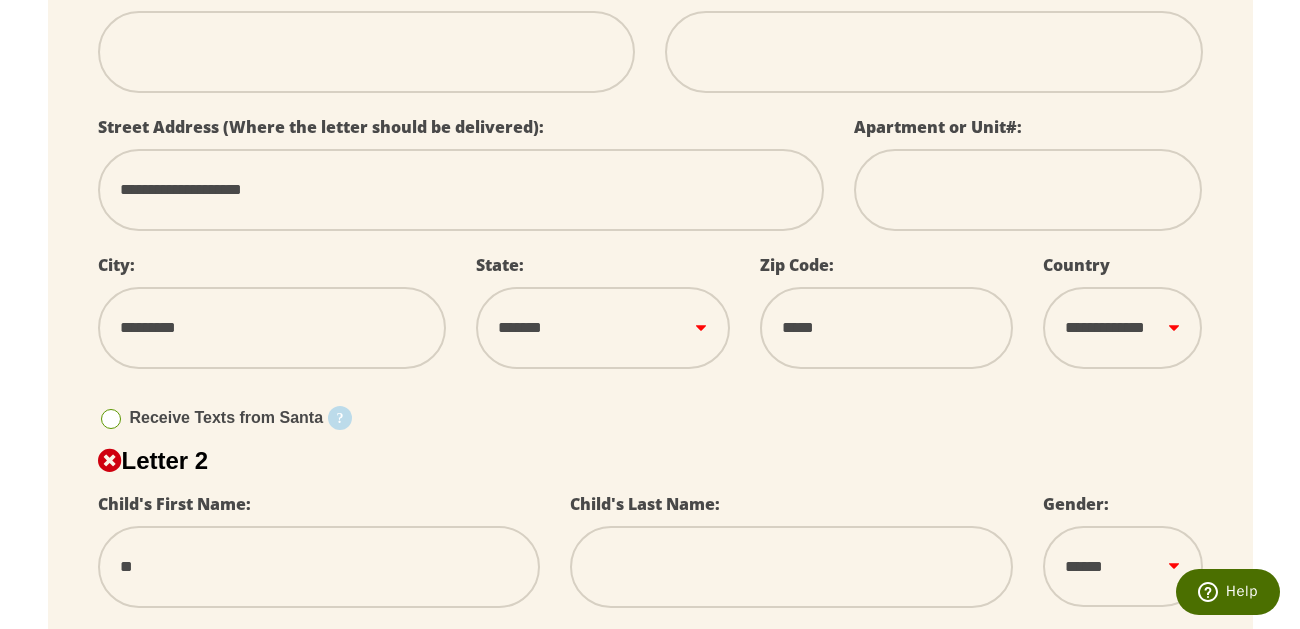 type on "***" 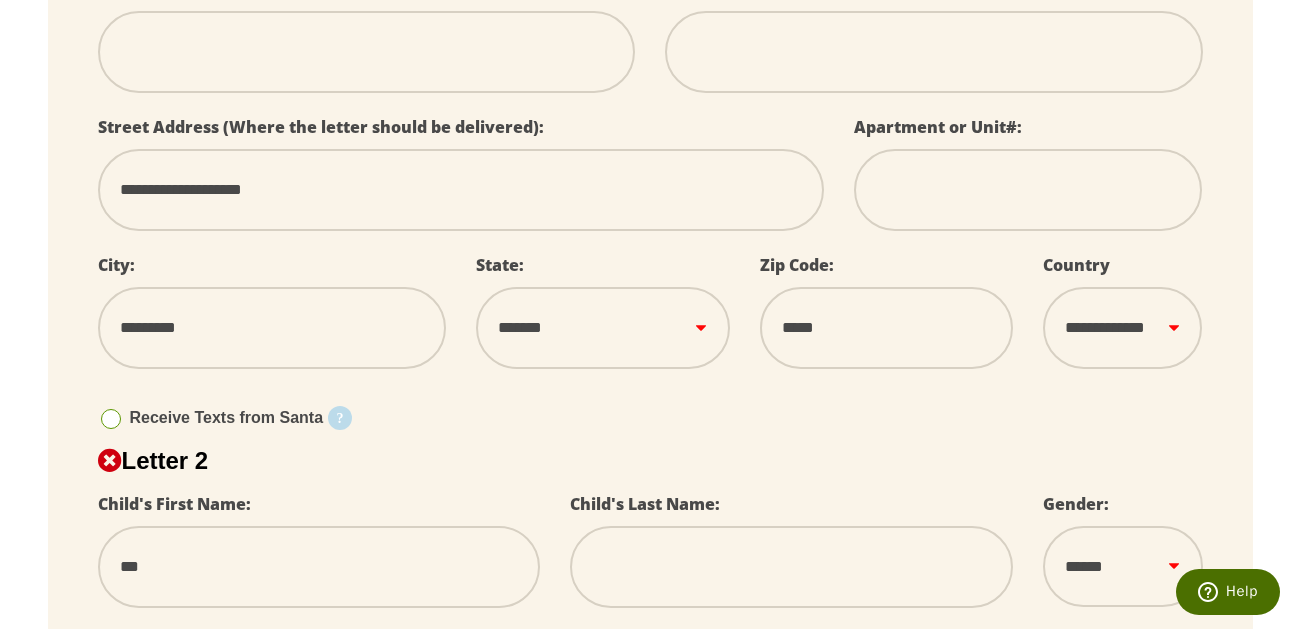 type on "****" 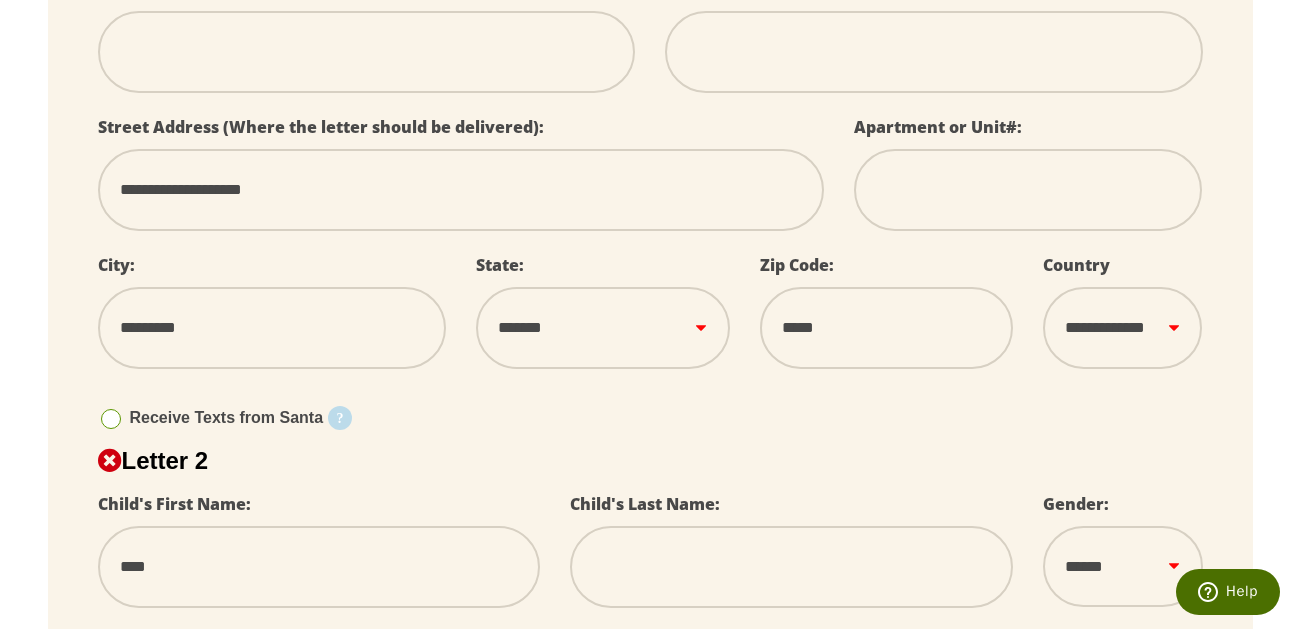 type on "****" 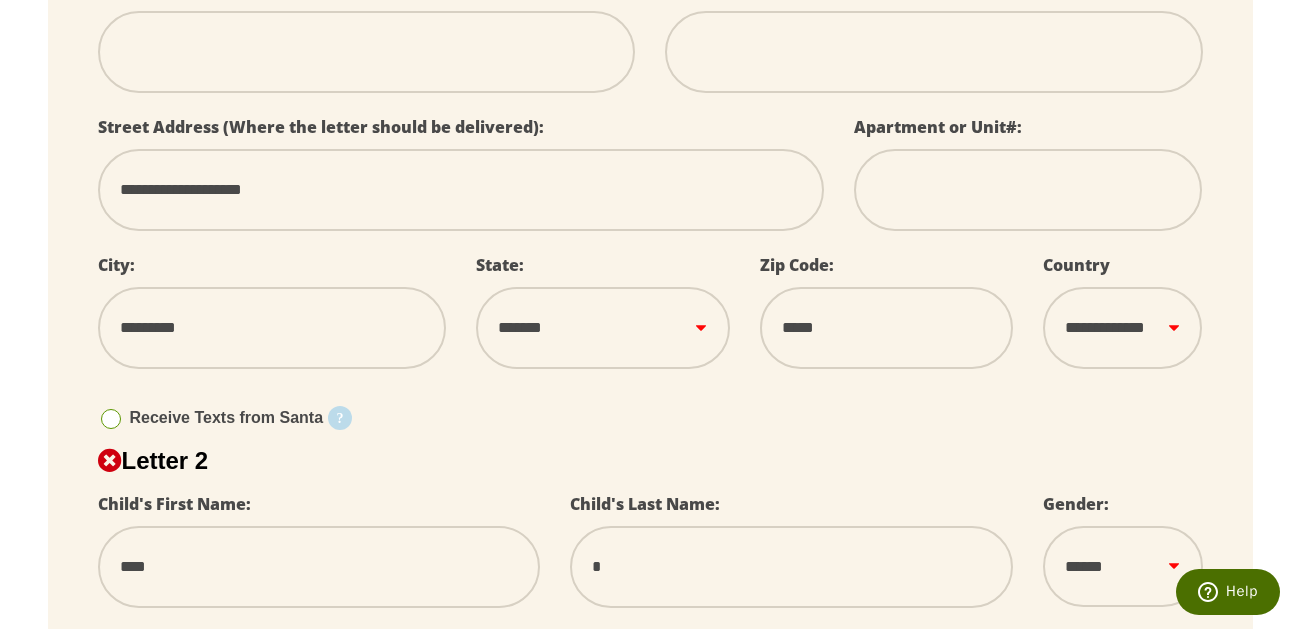 select 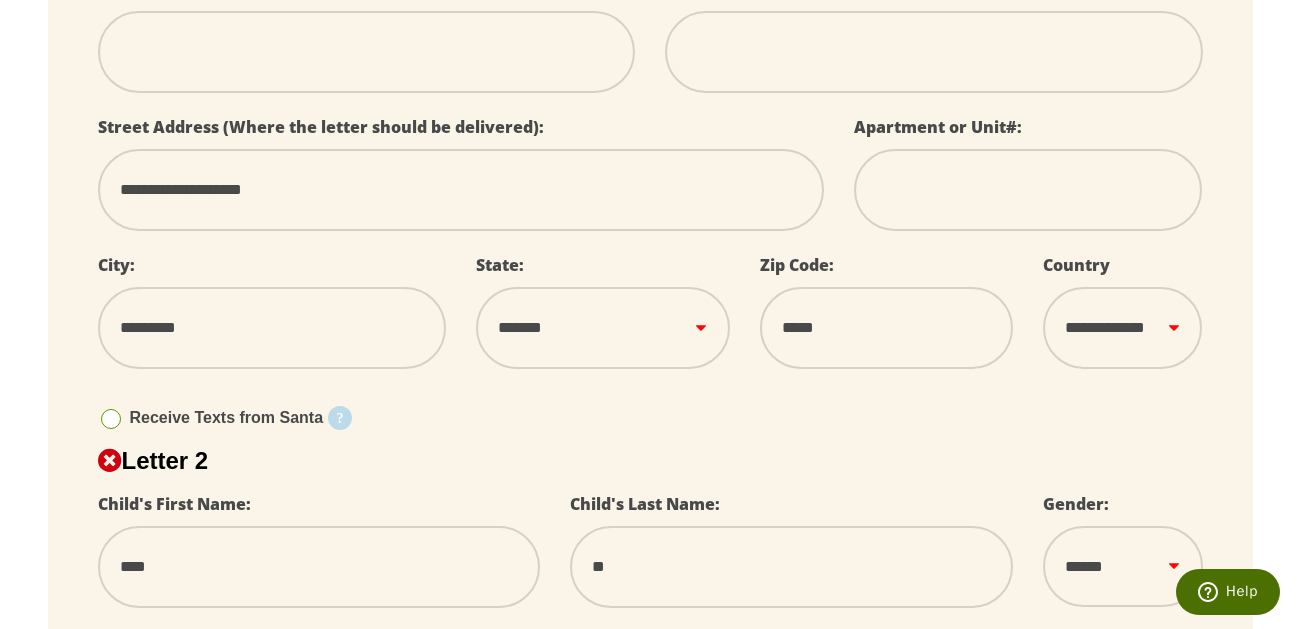 type on "***" 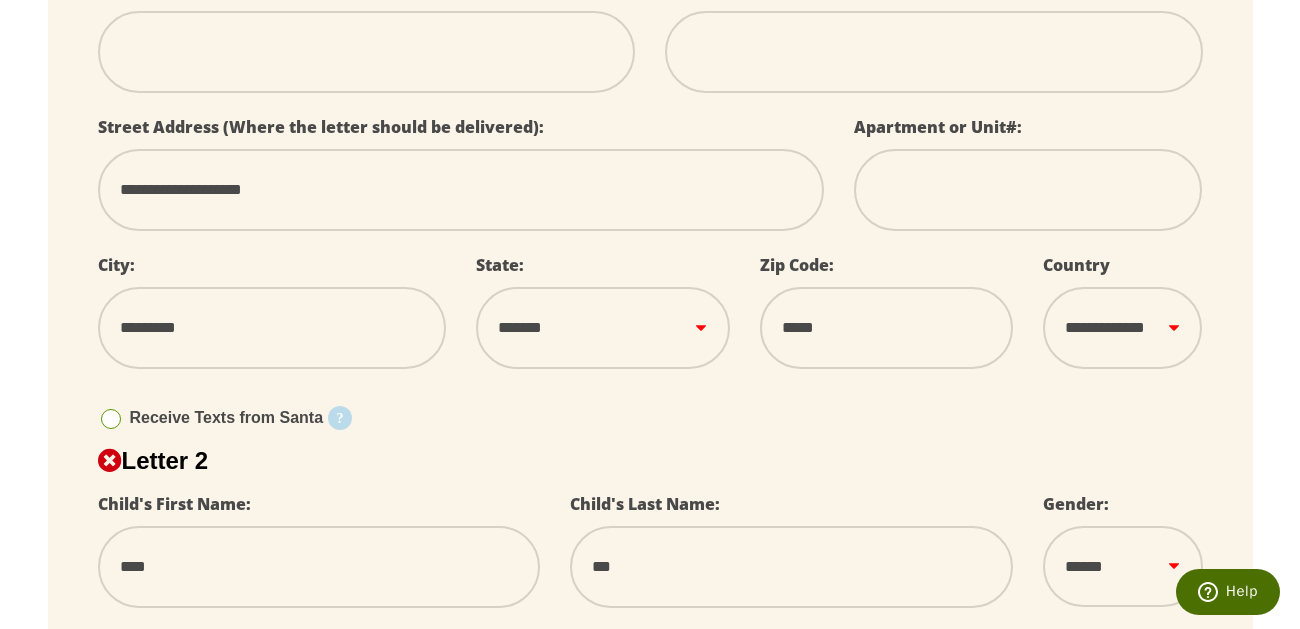 type on "****" 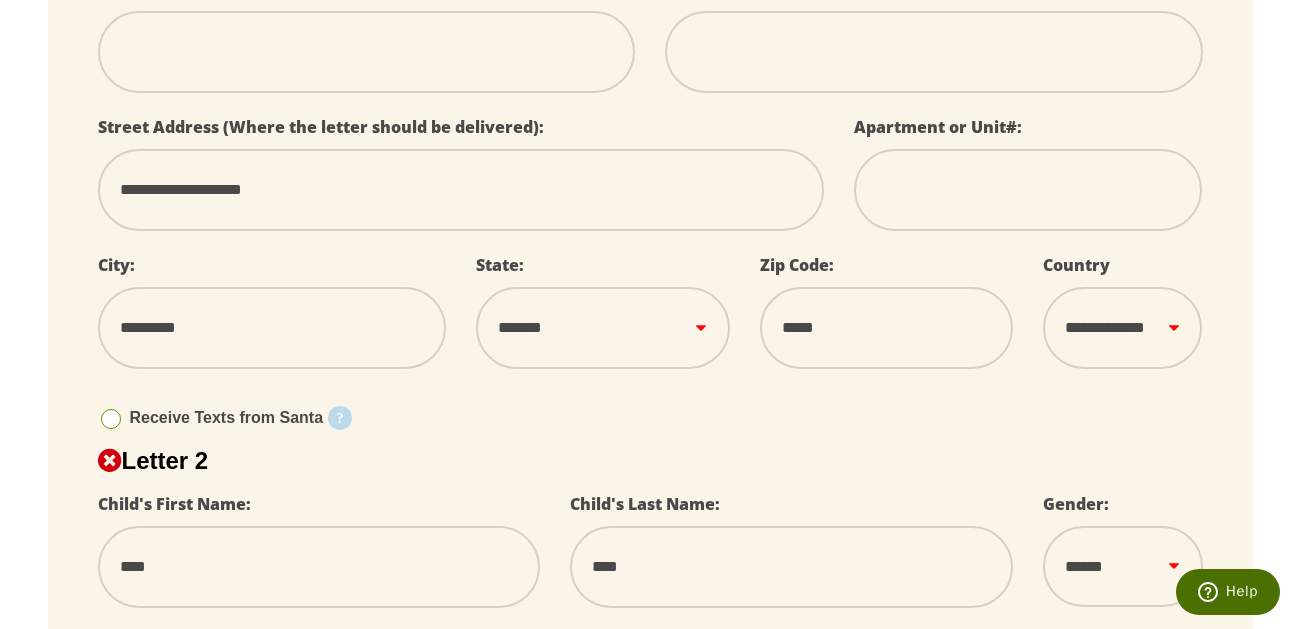 type on "****" 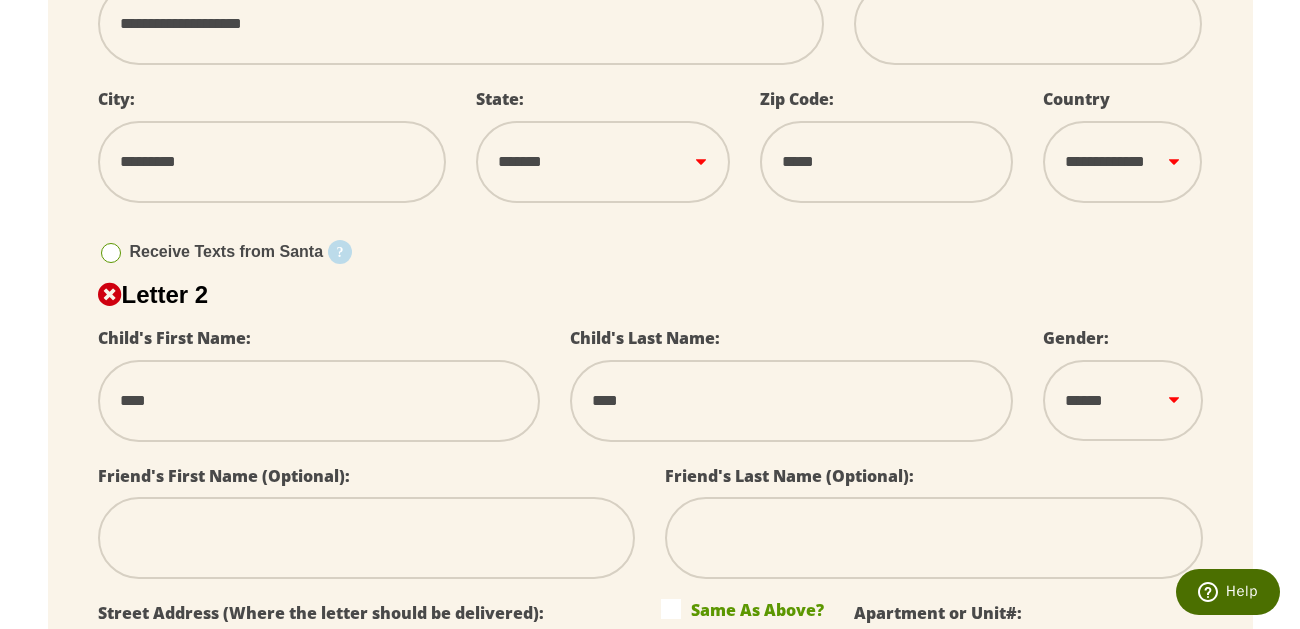 scroll, scrollTop: 870, scrollLeft: 0, axis: vertical 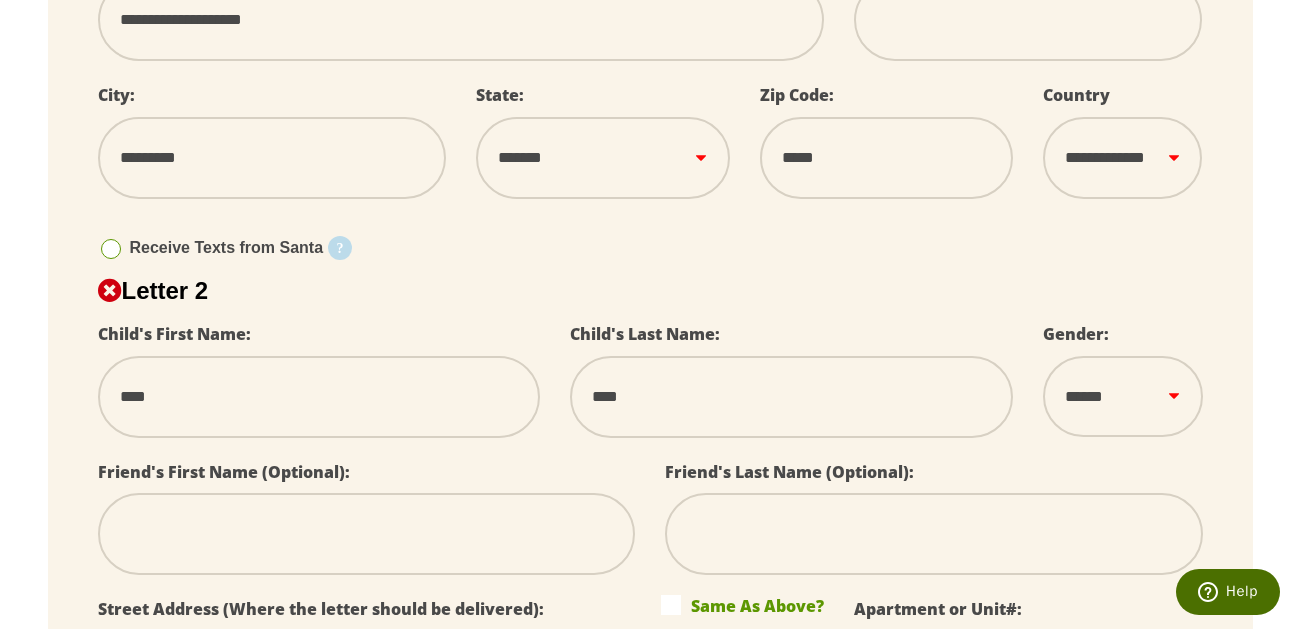 click on "******   ***   ****" at bounding box center (1122, 397) 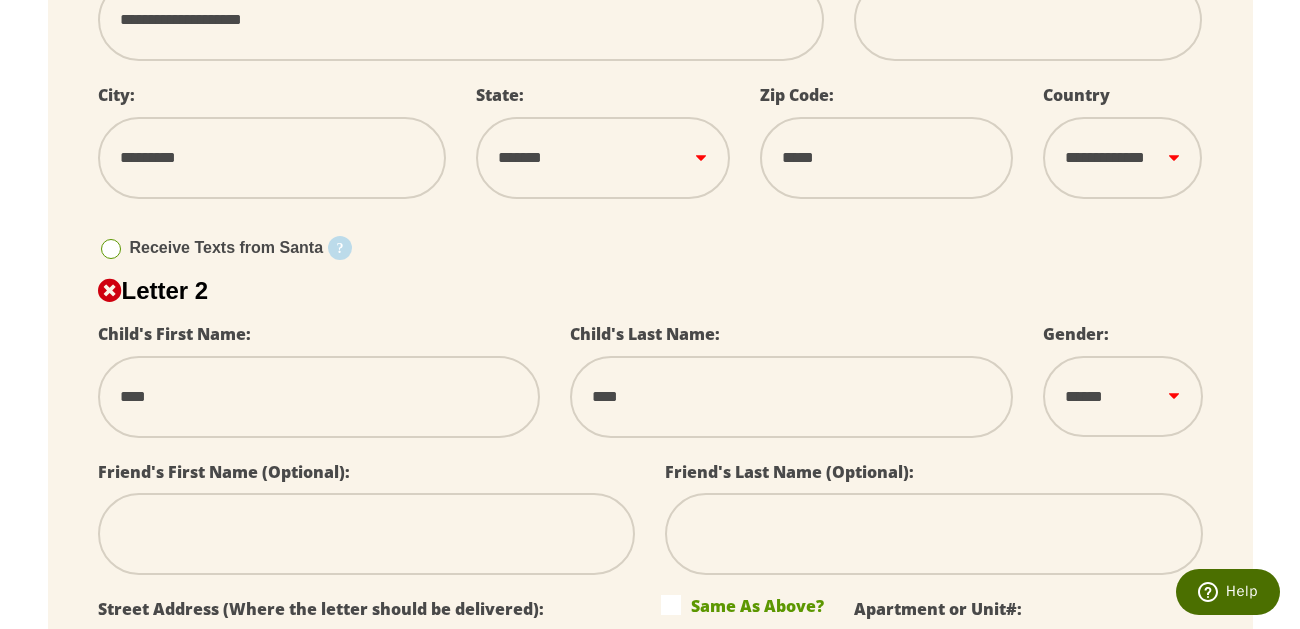 select on "*" 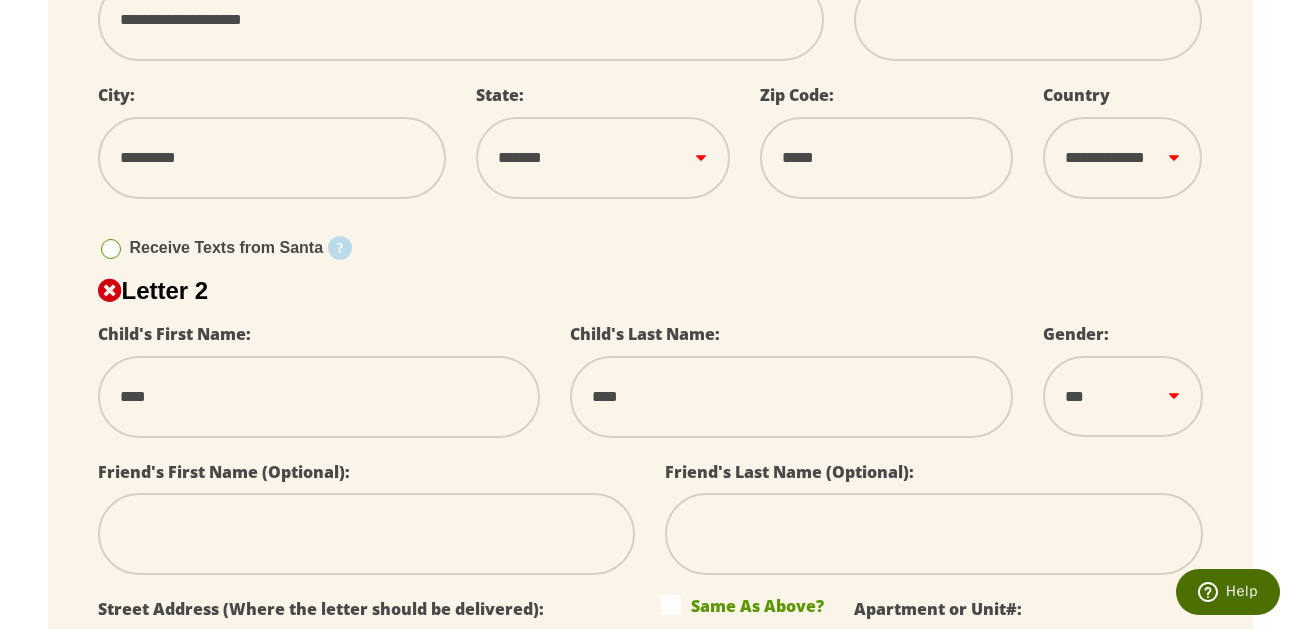 click on "******   ***   ****" at bounding box center (1122, 397) 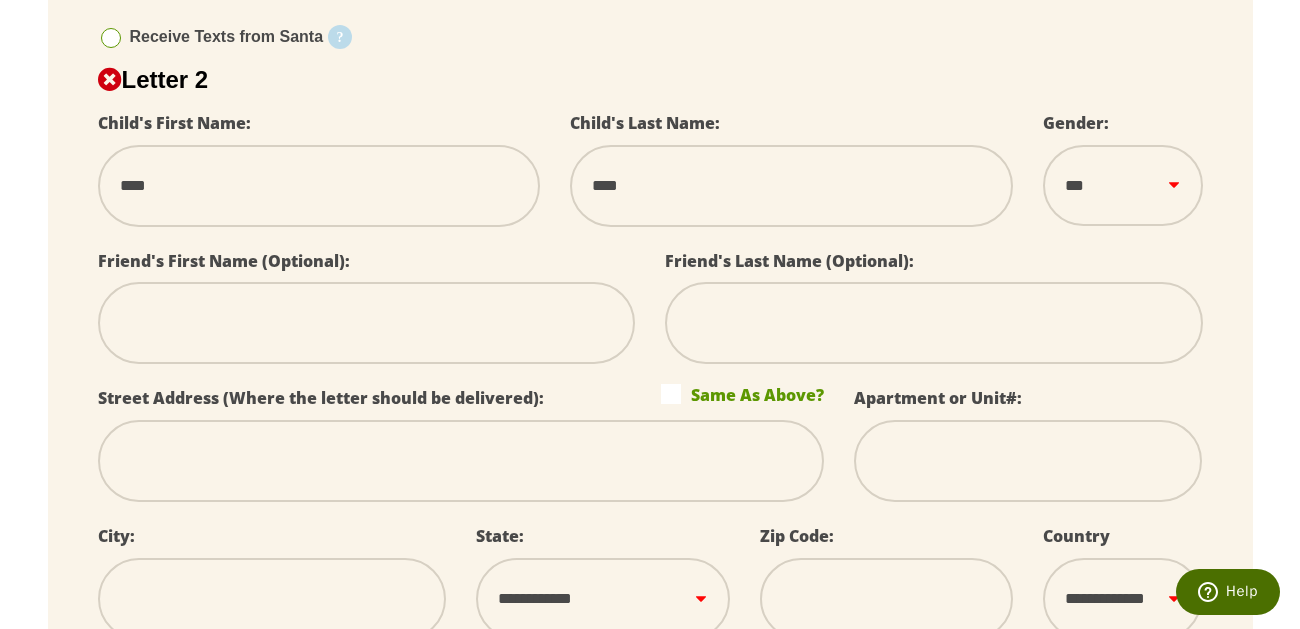scroll, scrollTop: 1083, scrollLeft: 0, axis: vertical 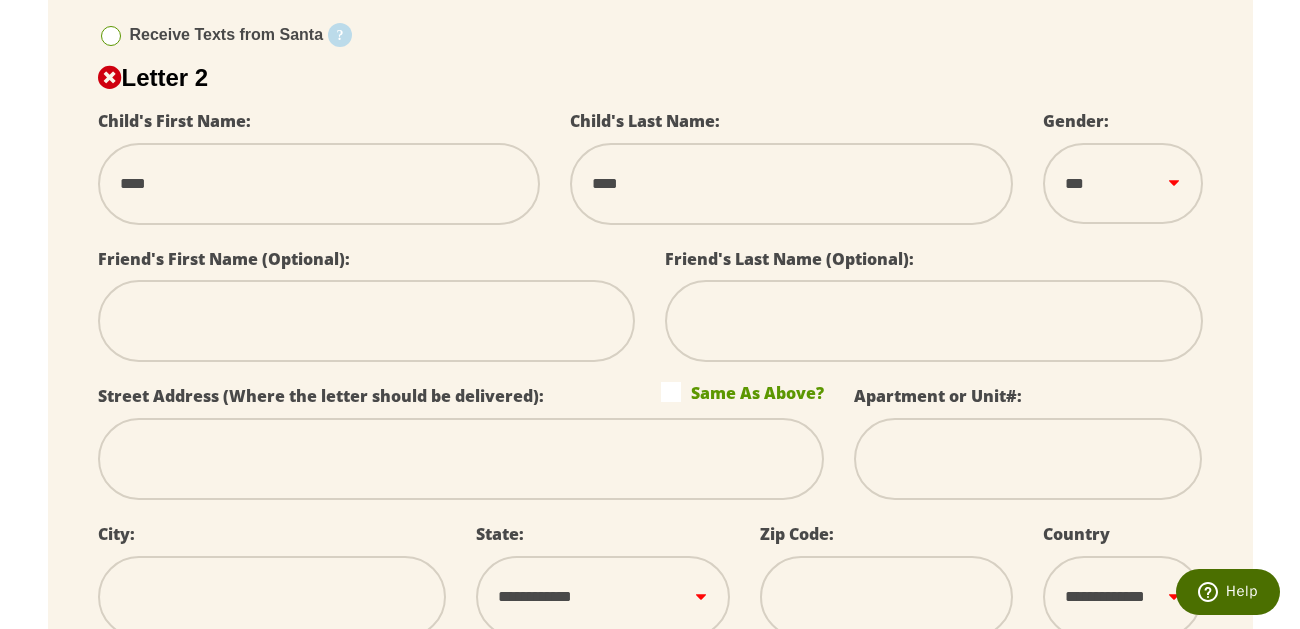 click at bounding box center [461, 459] 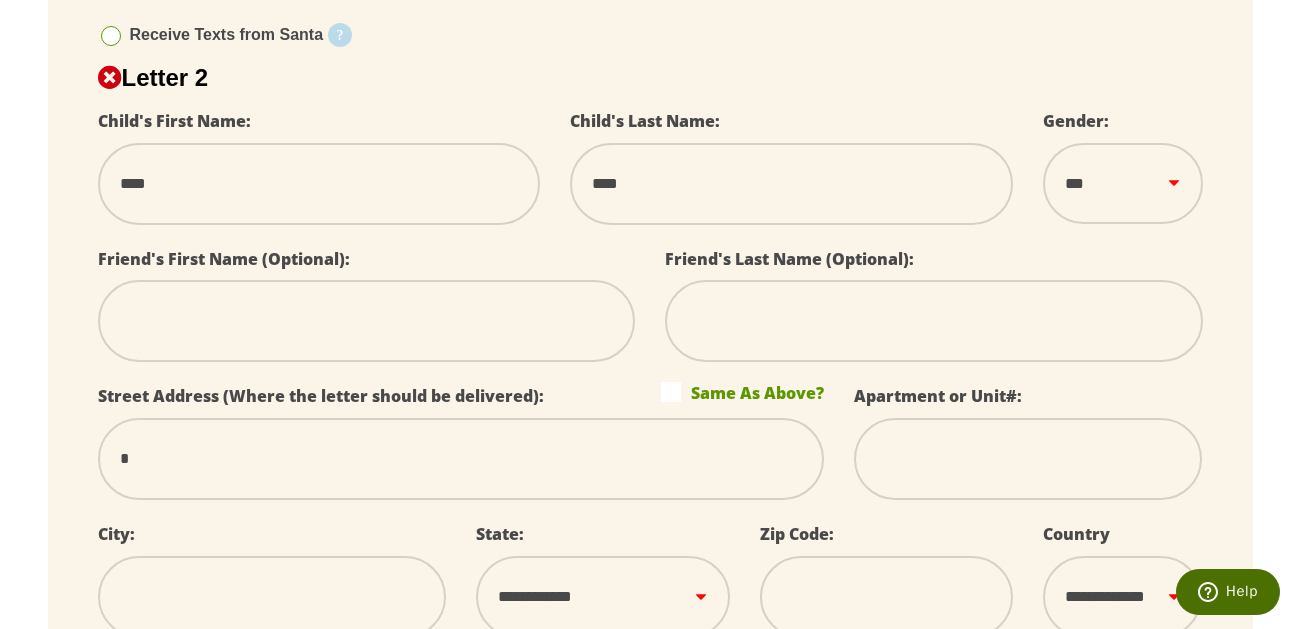 type on "**" 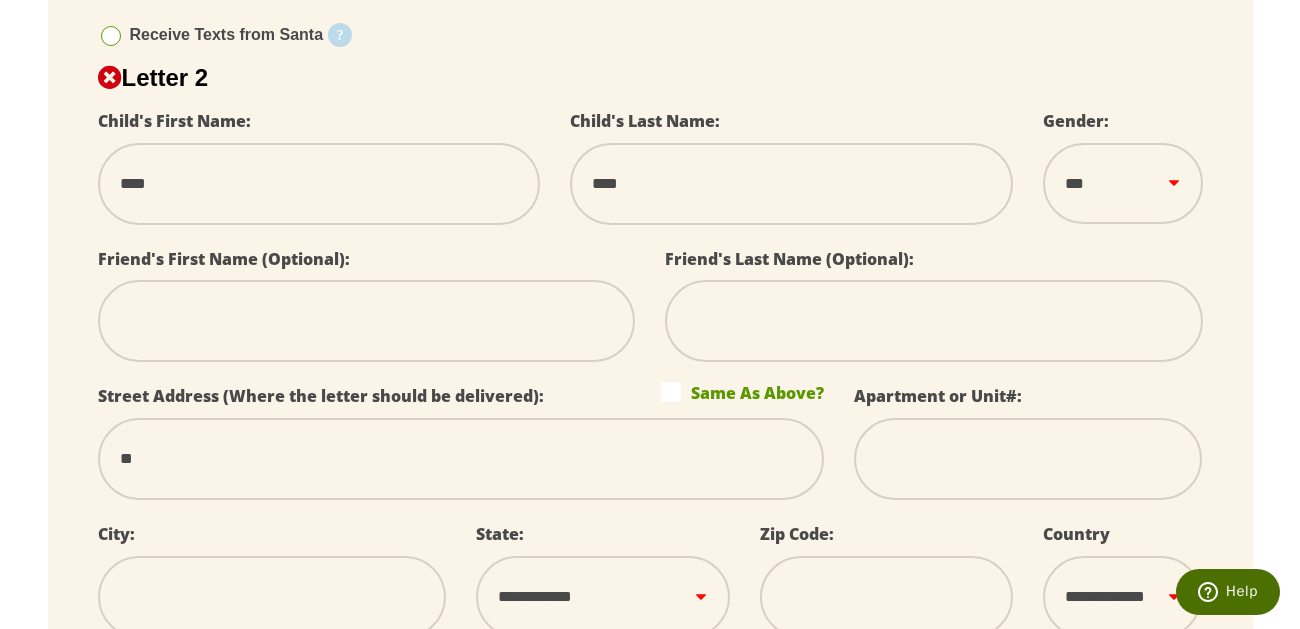 type on "***" 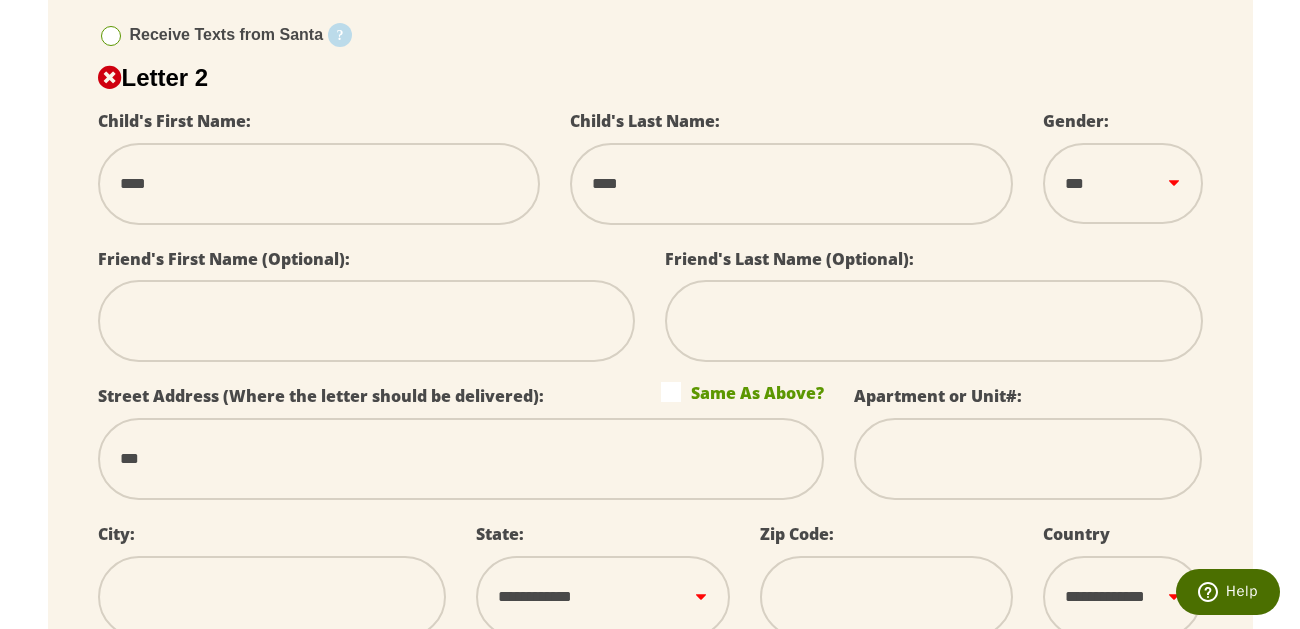 type on "***" 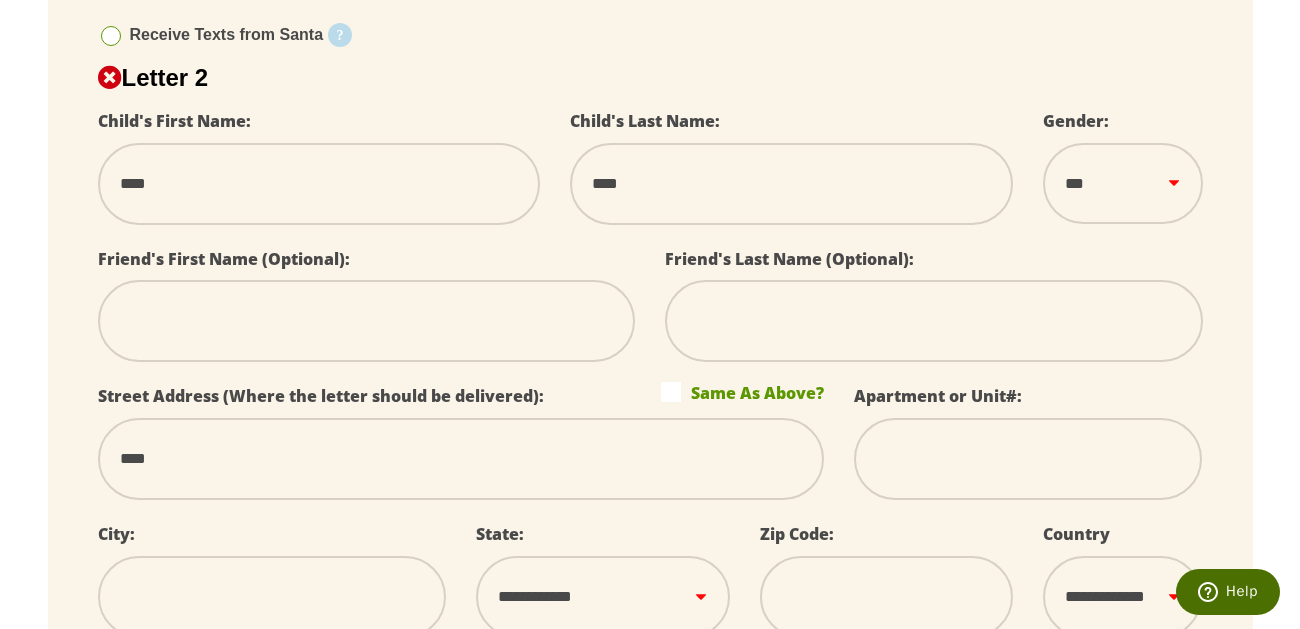 type on "*****" 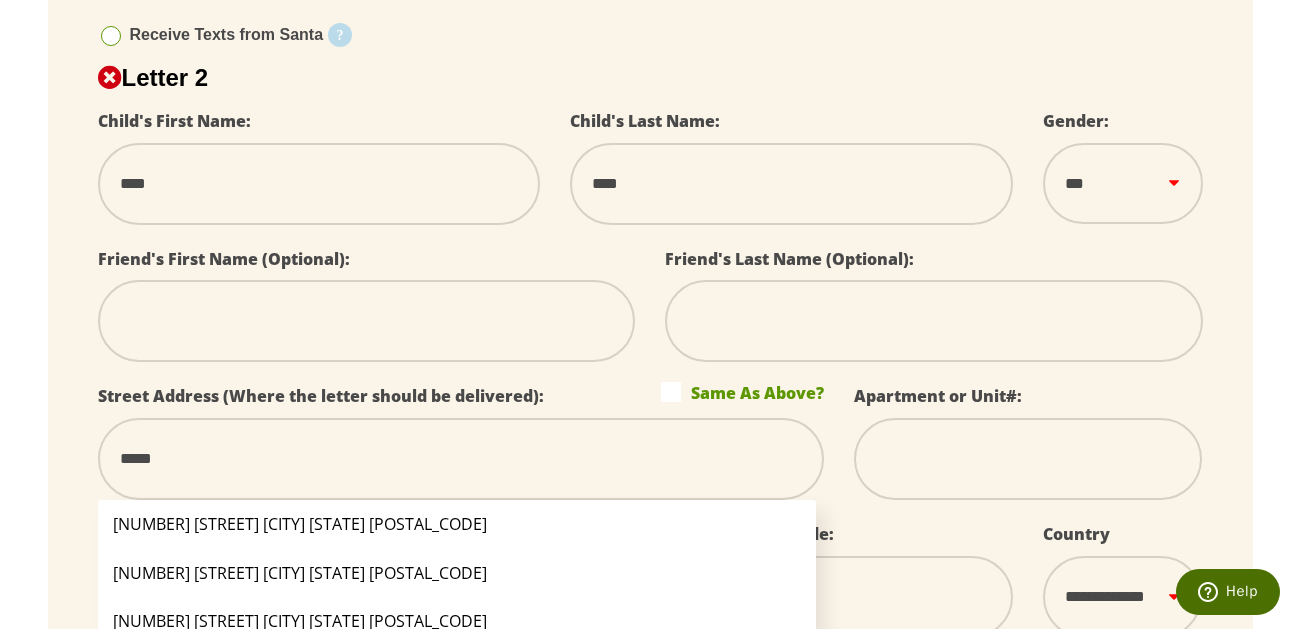 type on "******" 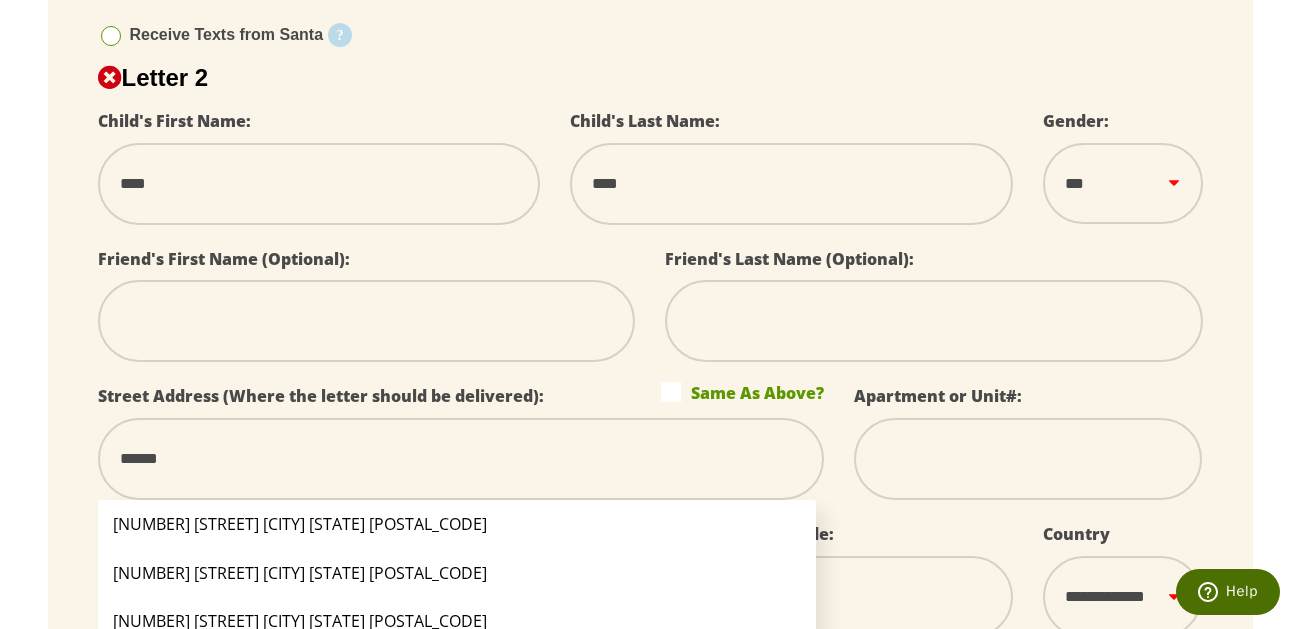 type on "*******" 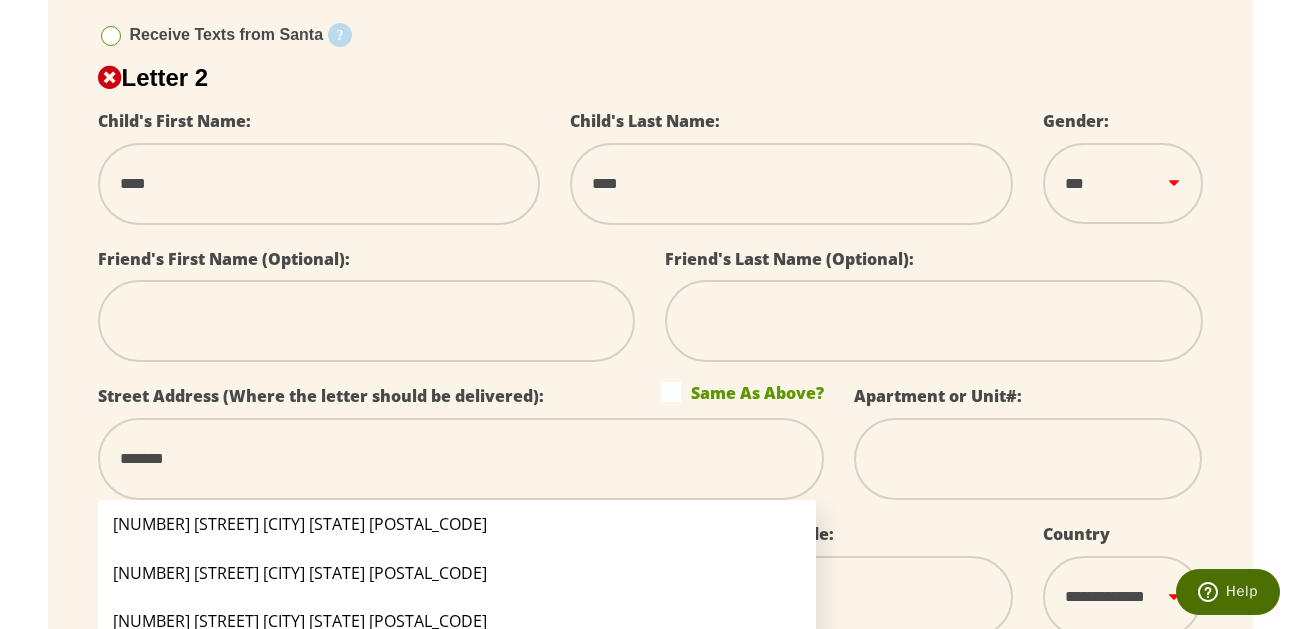 select 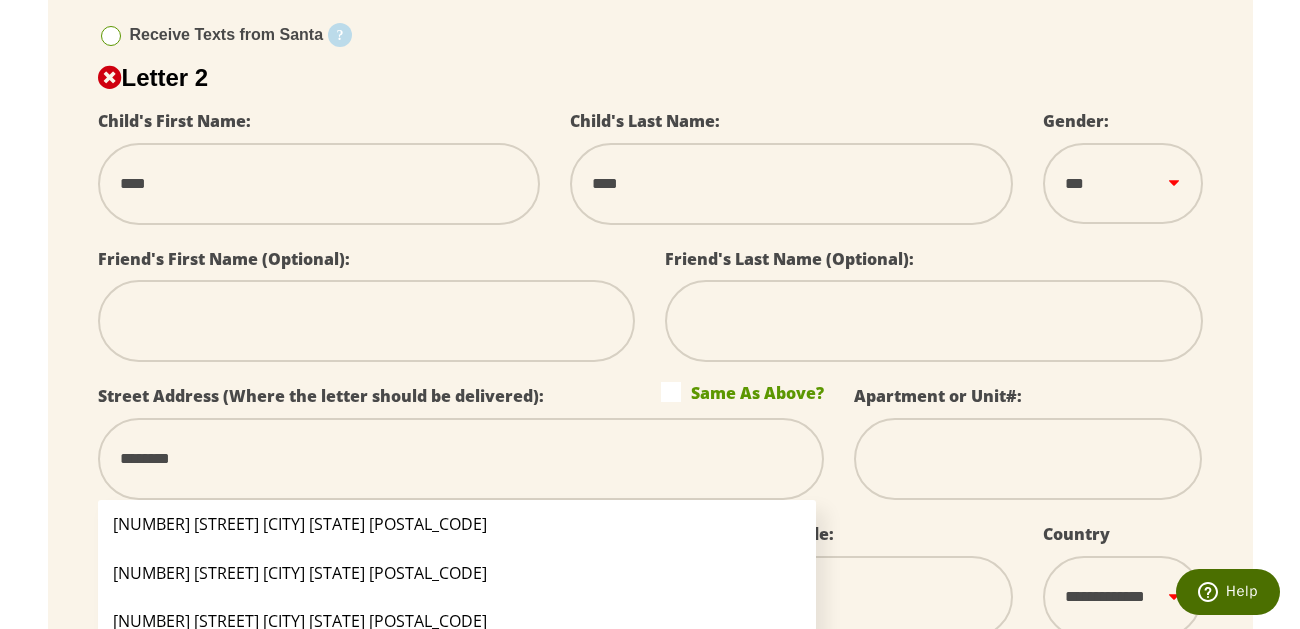 type on "*********" 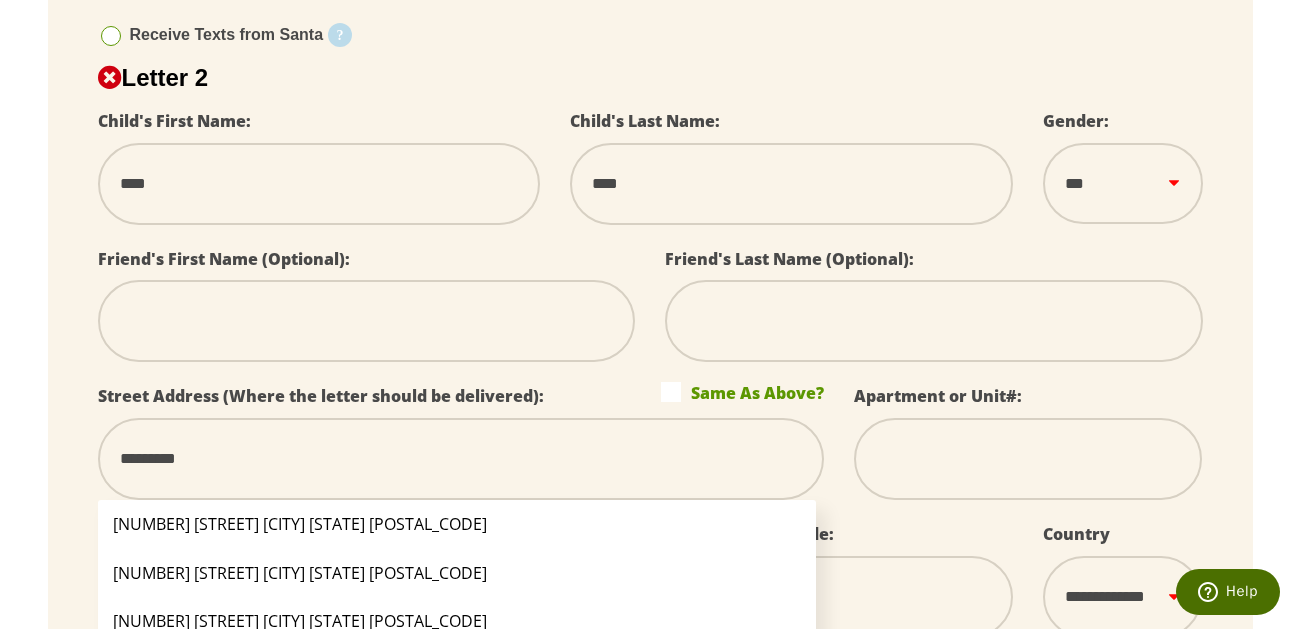 type on "**********" 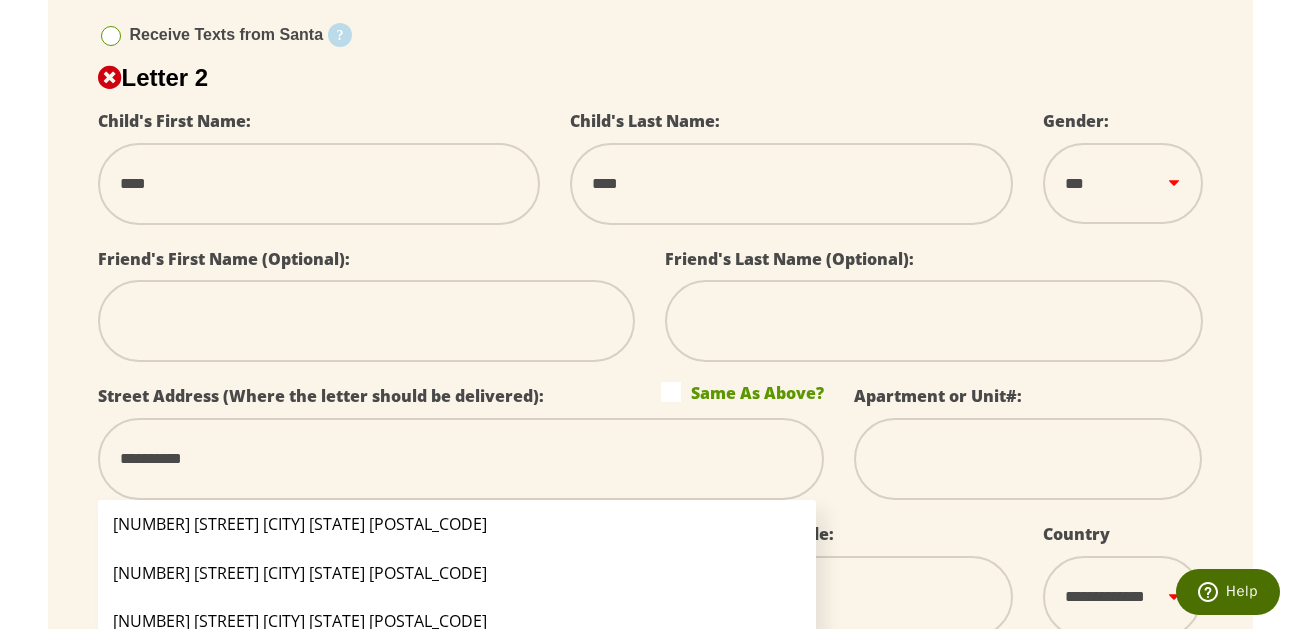 type on "**********" 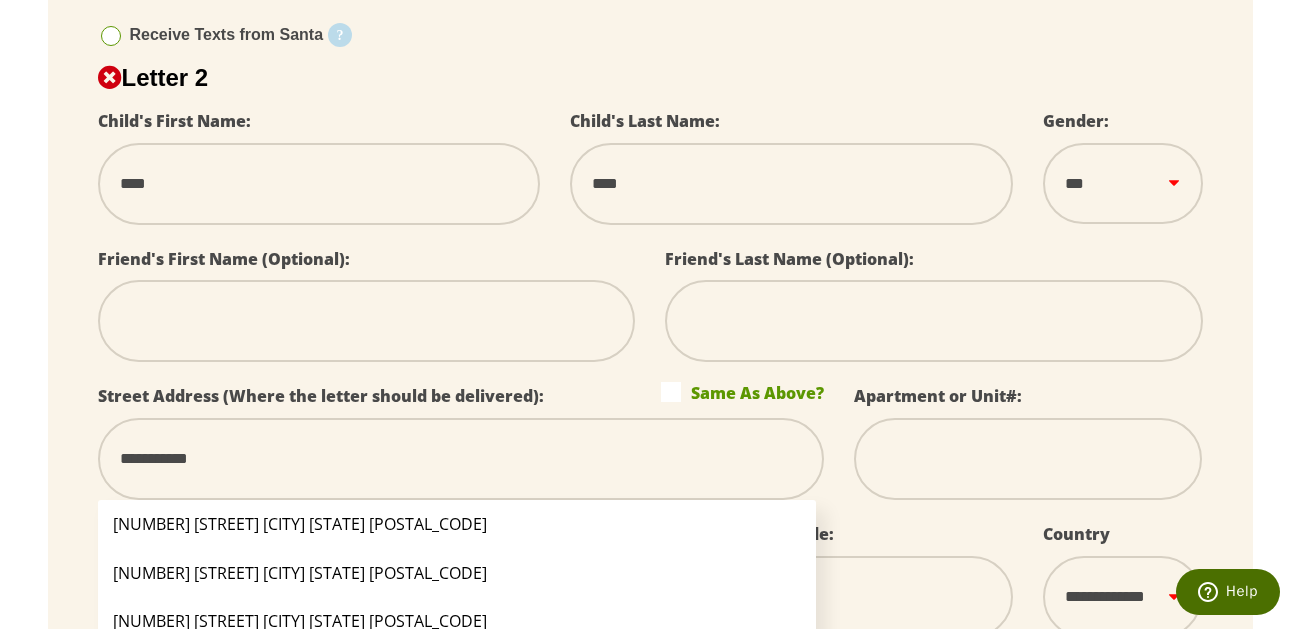 select 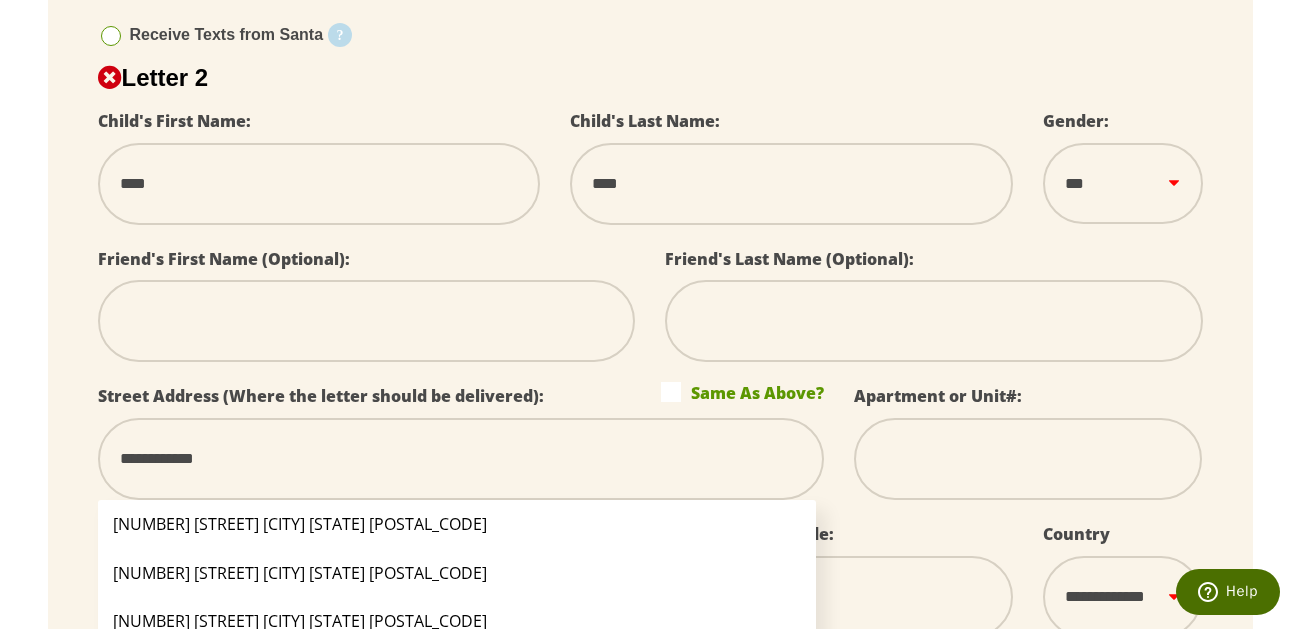 type on "**********" 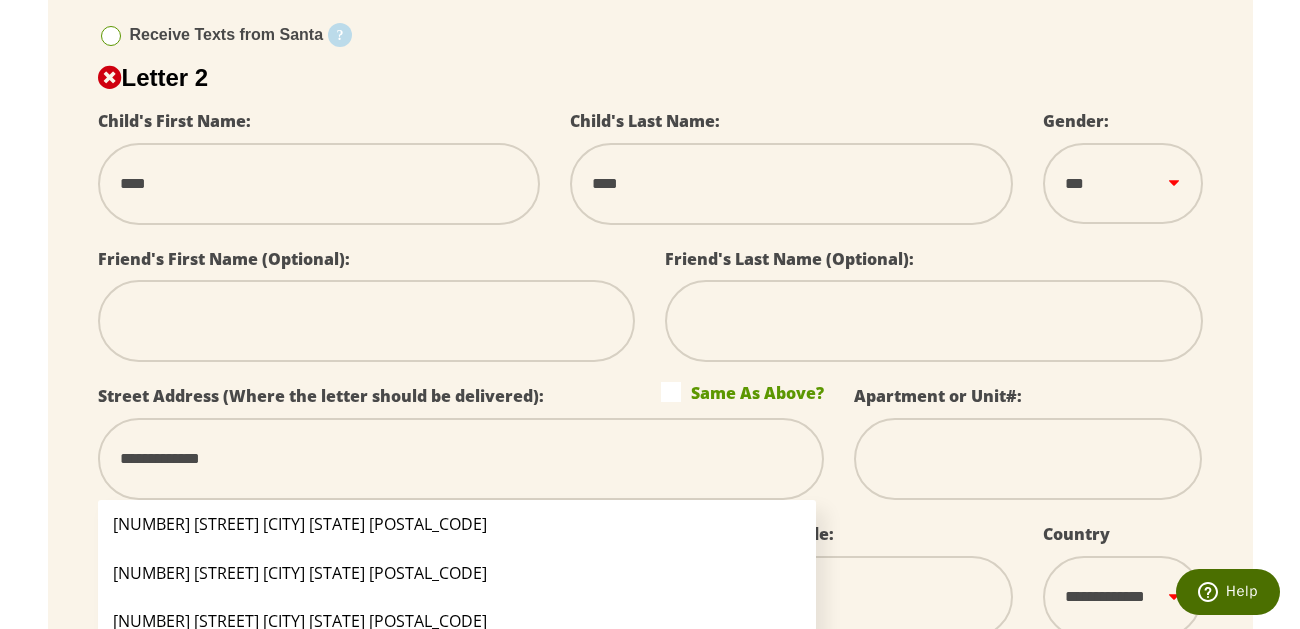type on "**********" 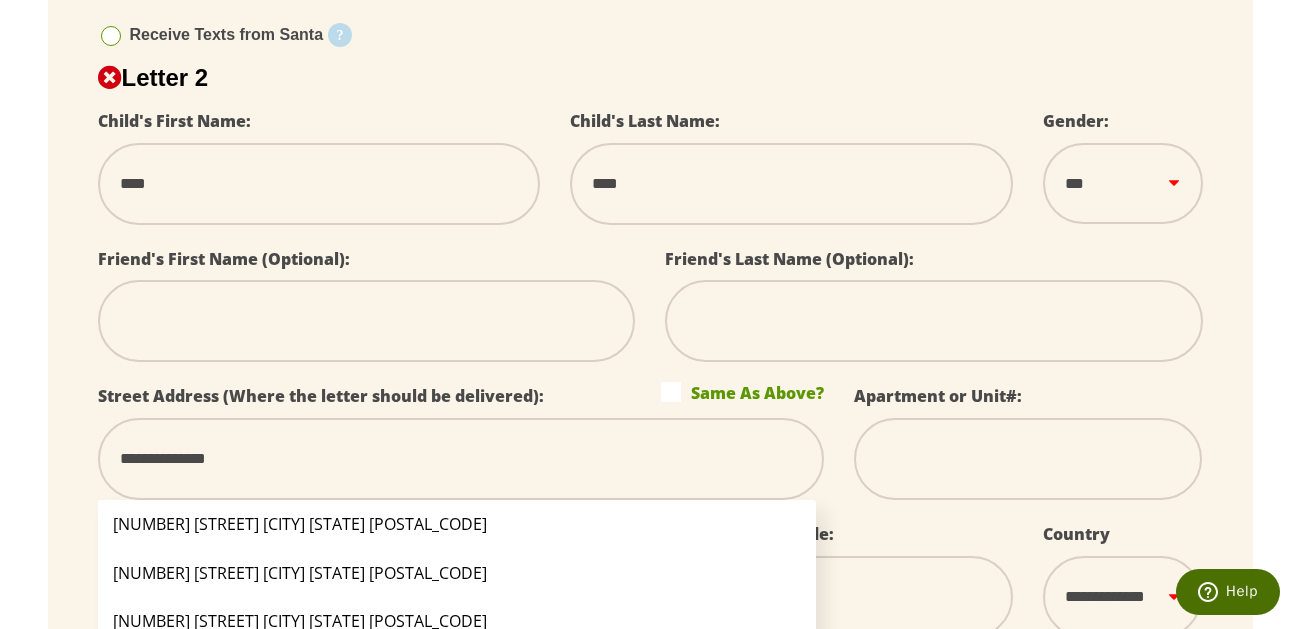 type on "**********" 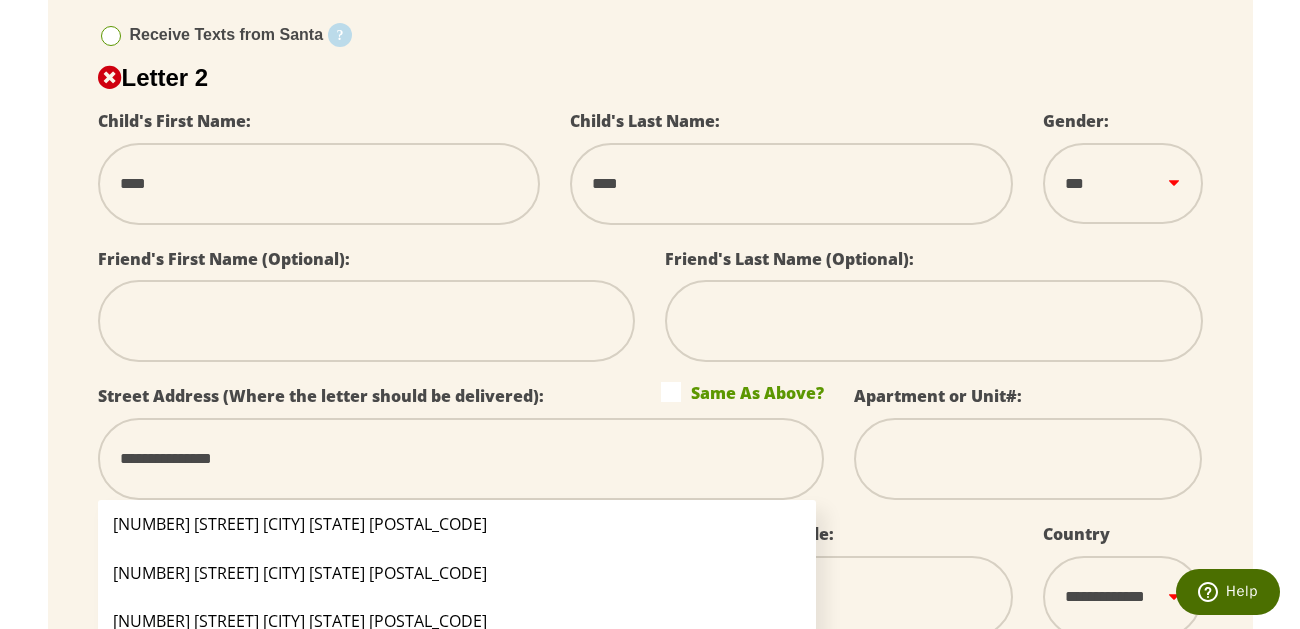 select 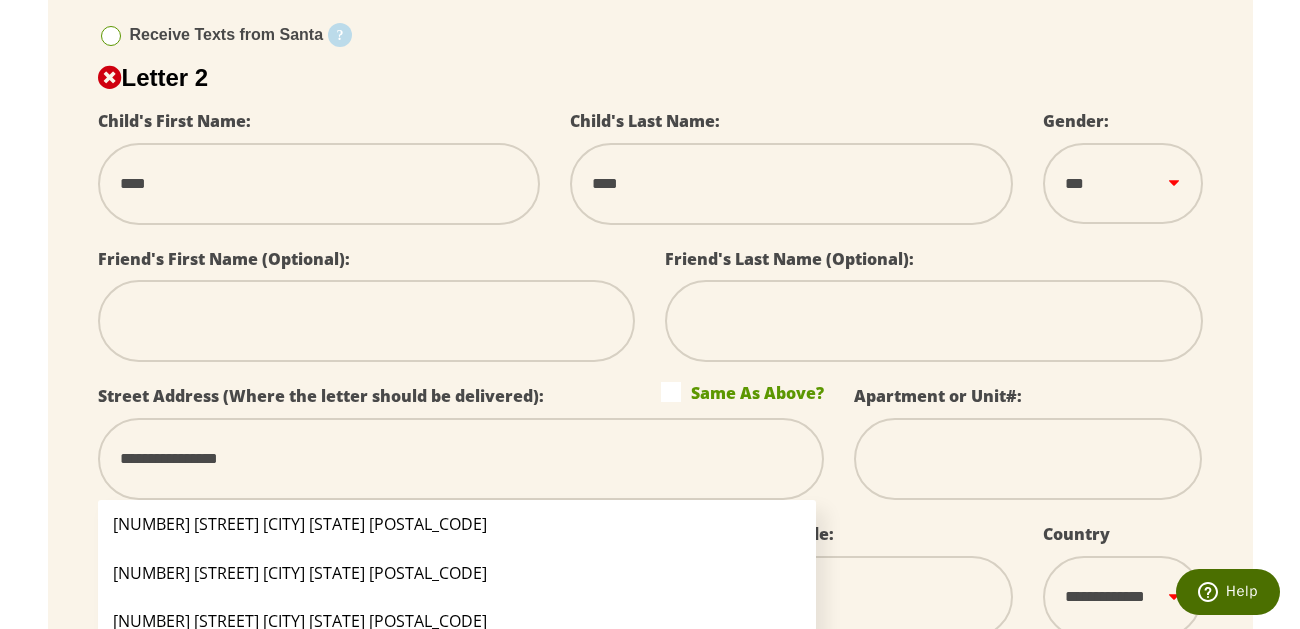 select 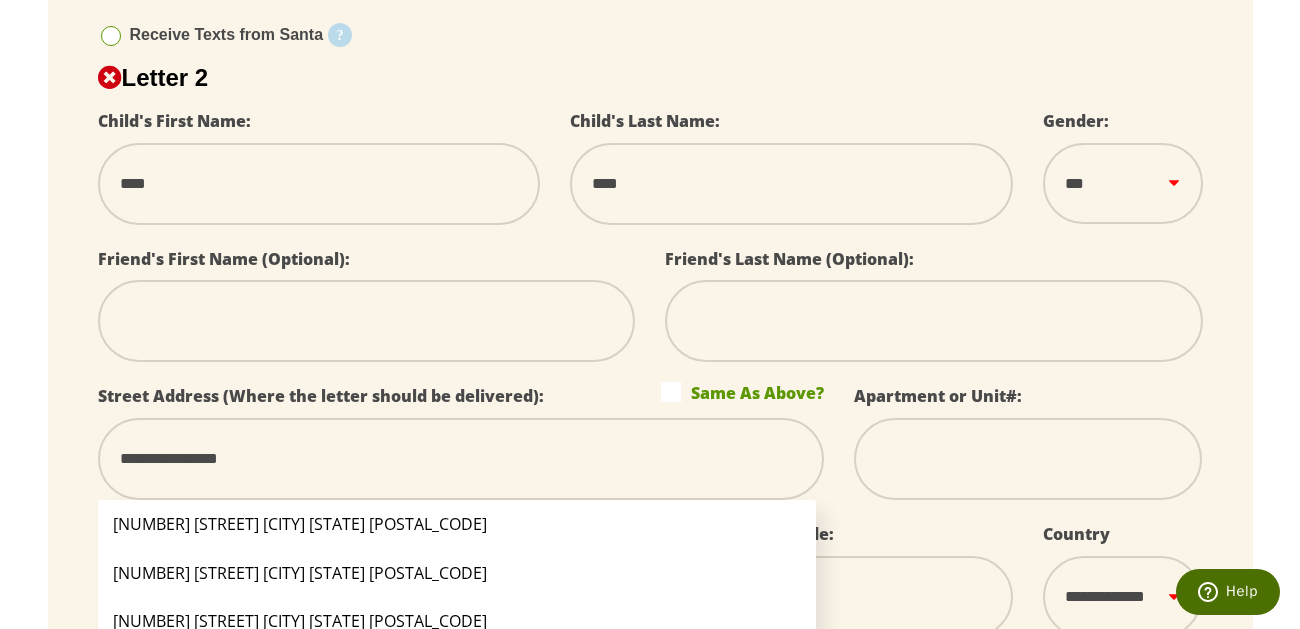type on "**********" 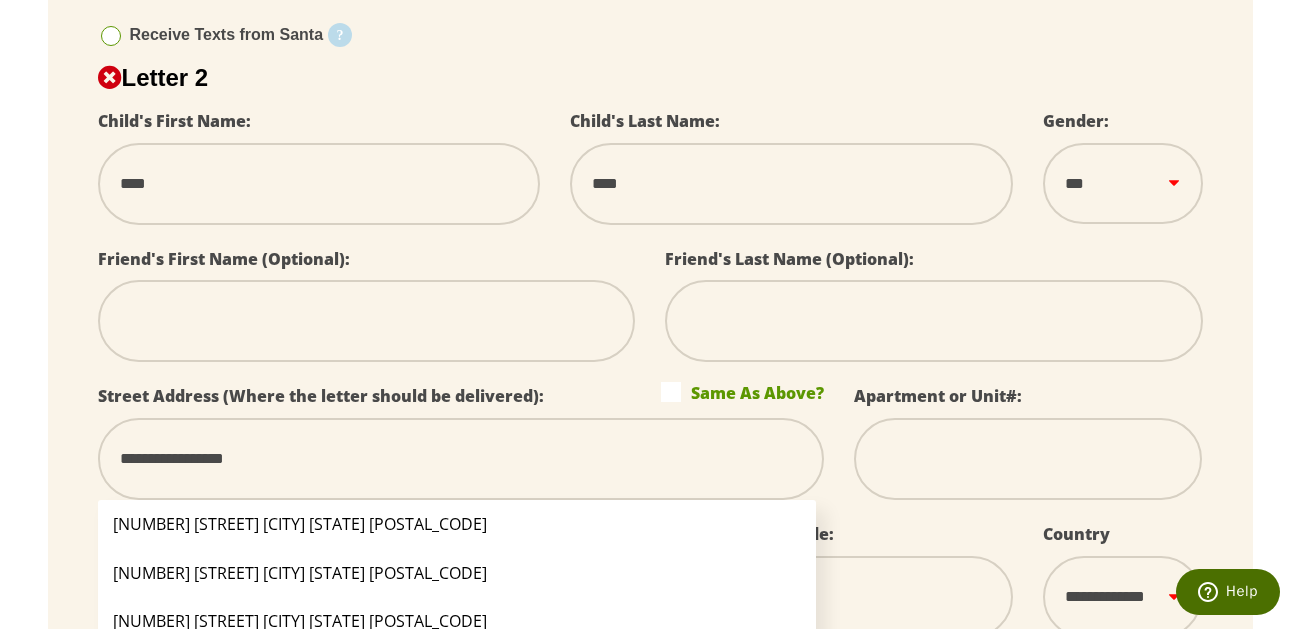 type on "**********" 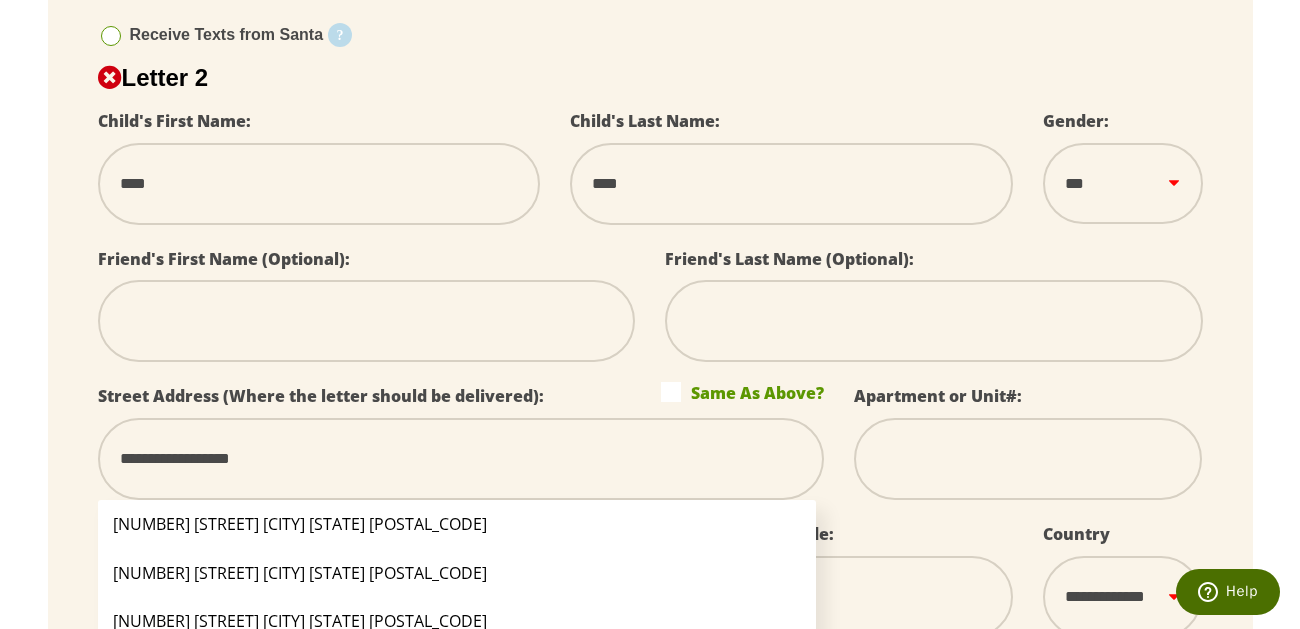 type on "**********" 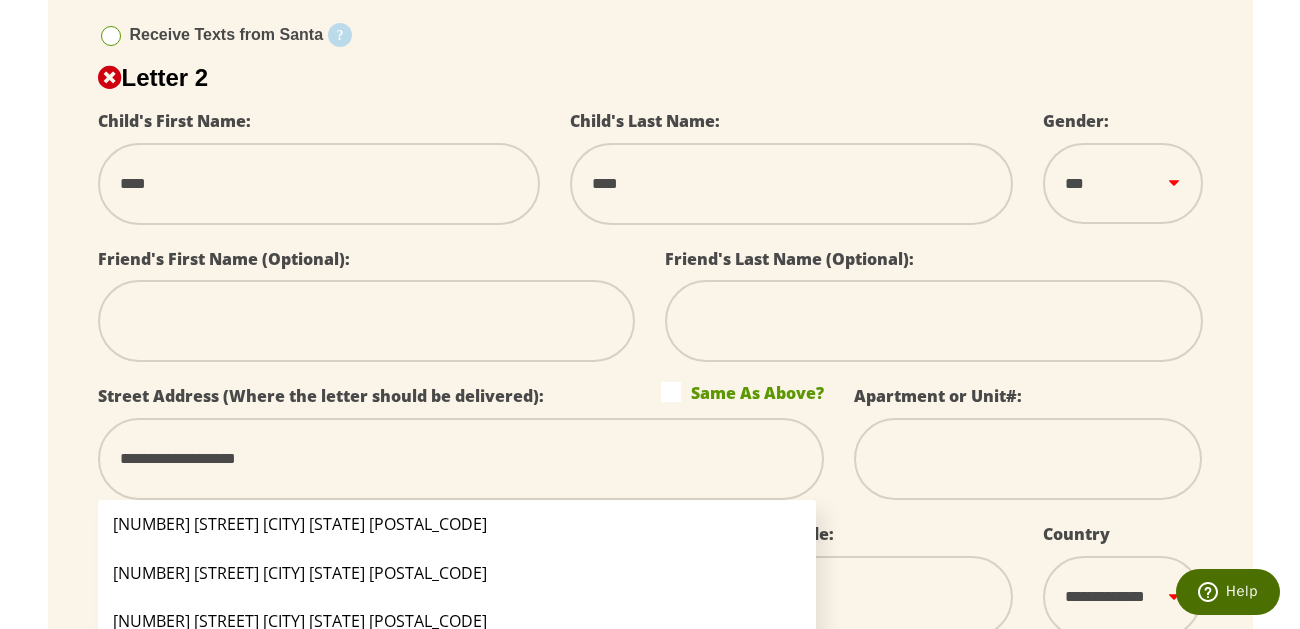 type on "**********" 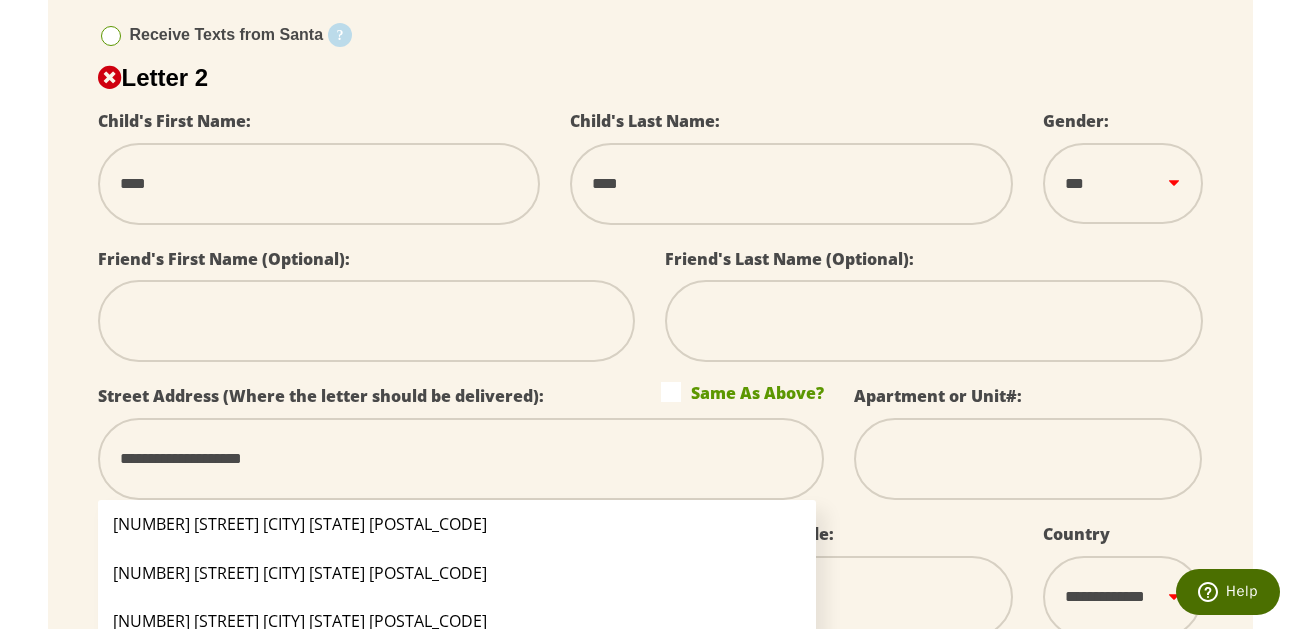 click on "871 Prairie Ridge Dr Woodstock
IL 60098" at bounding box center [457, 524] 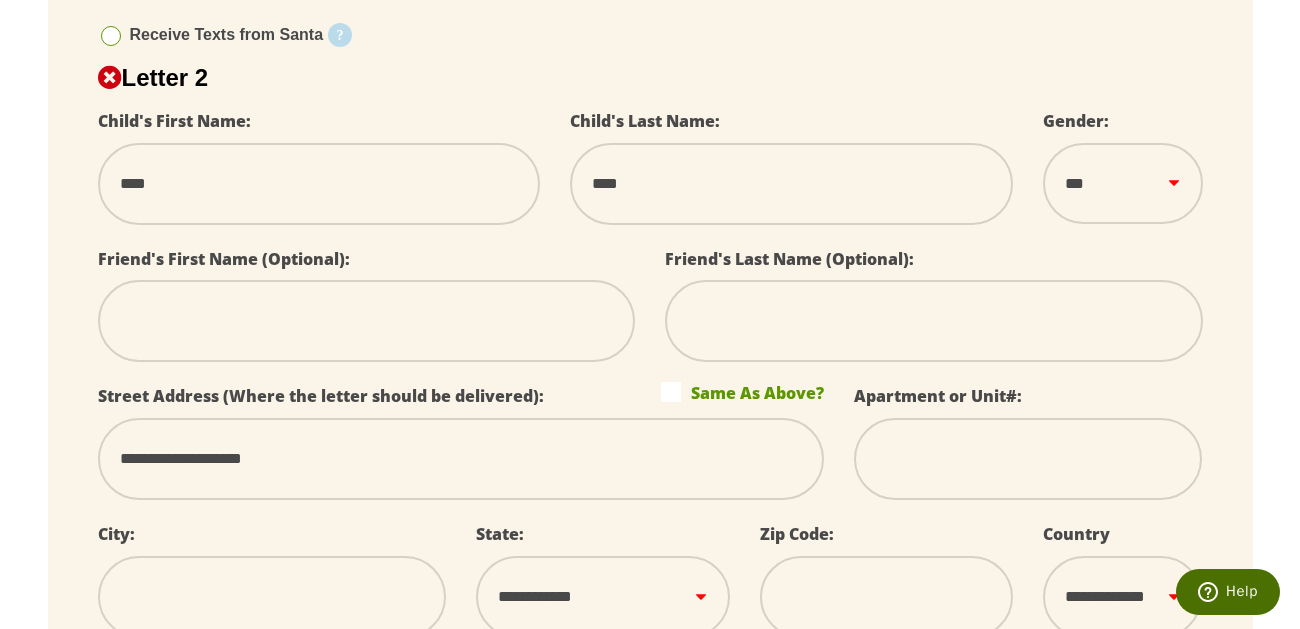 type on "**********" 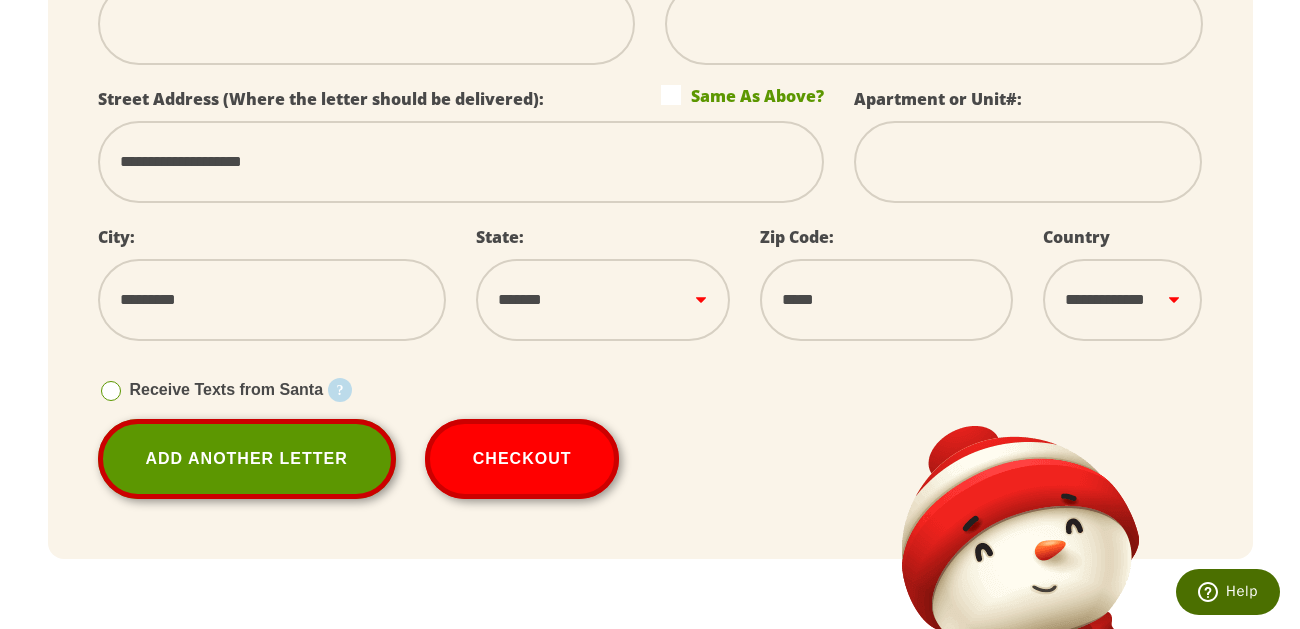 scroll, scrollTop: 1387, scrollLeft: 0, axis: vertical 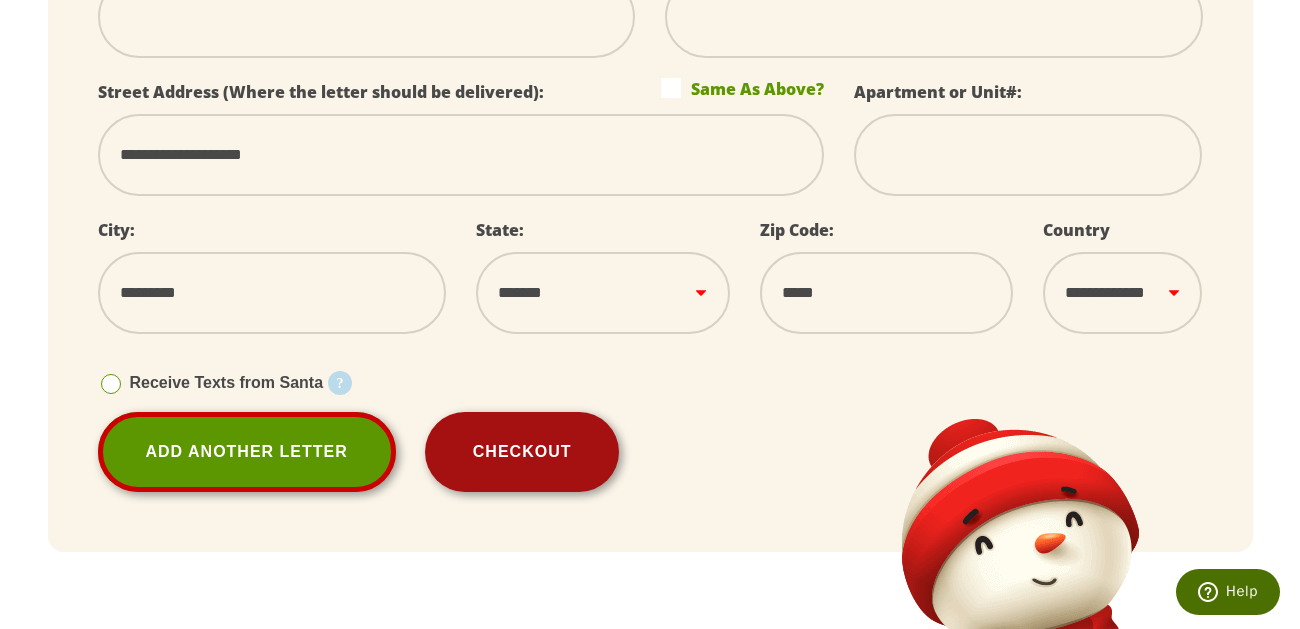 click on "Checkout" at bounding box center (522, 452) 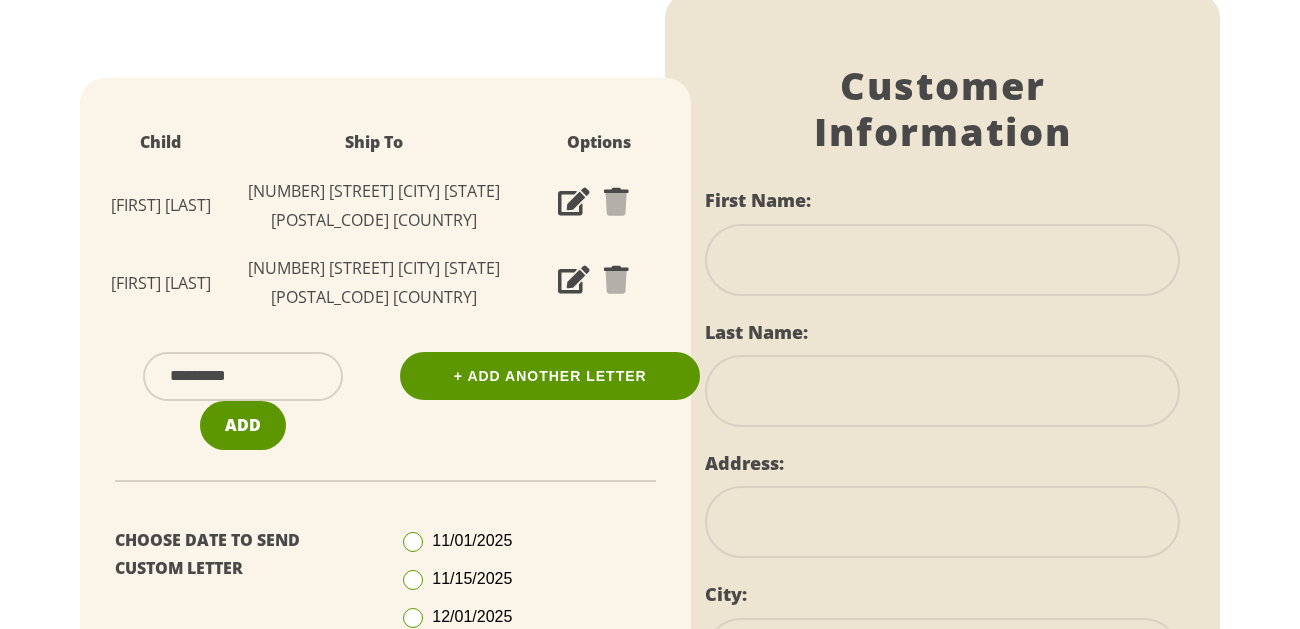 scroll, scrollTop: 396, scrollLeft: 0, axis: vertical 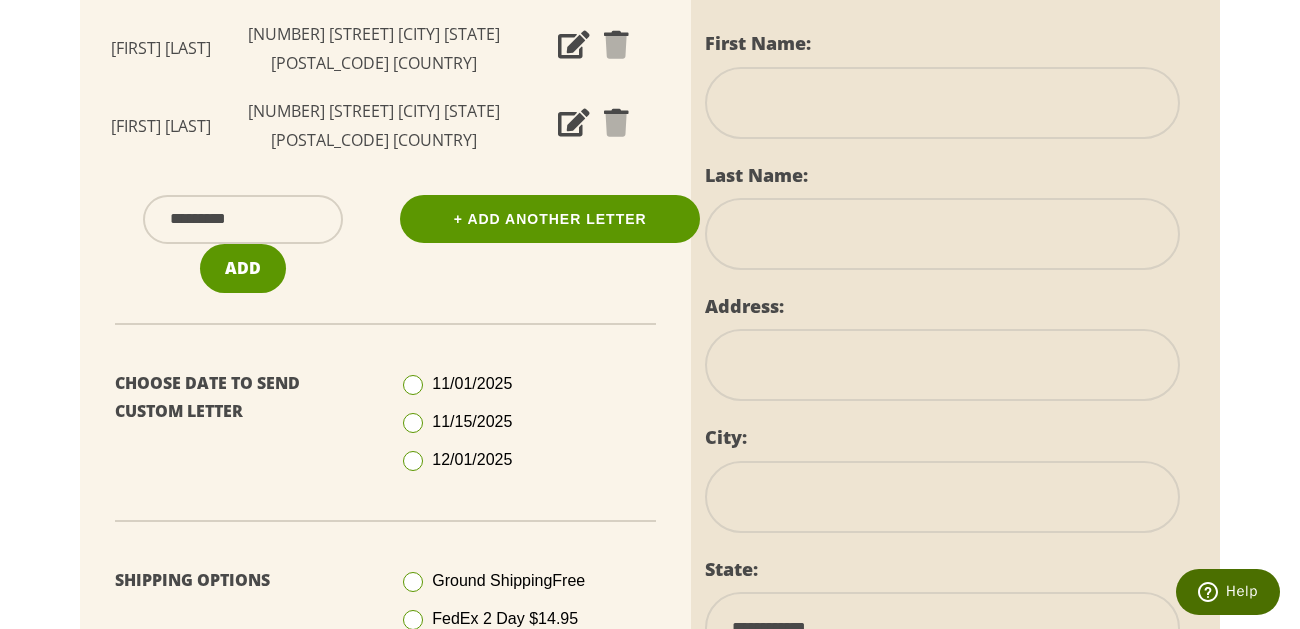 click at bounding box center (413, 461) 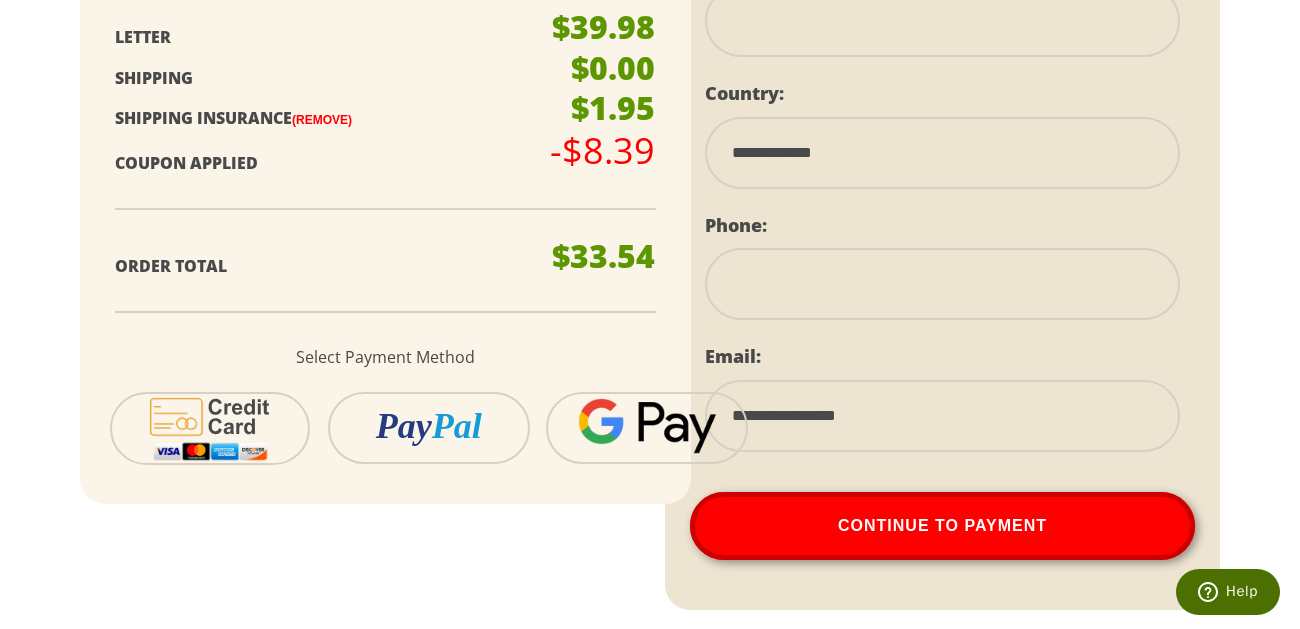 scroll, scrollTop: 1238, scrollLeft: 0, axis: vertical 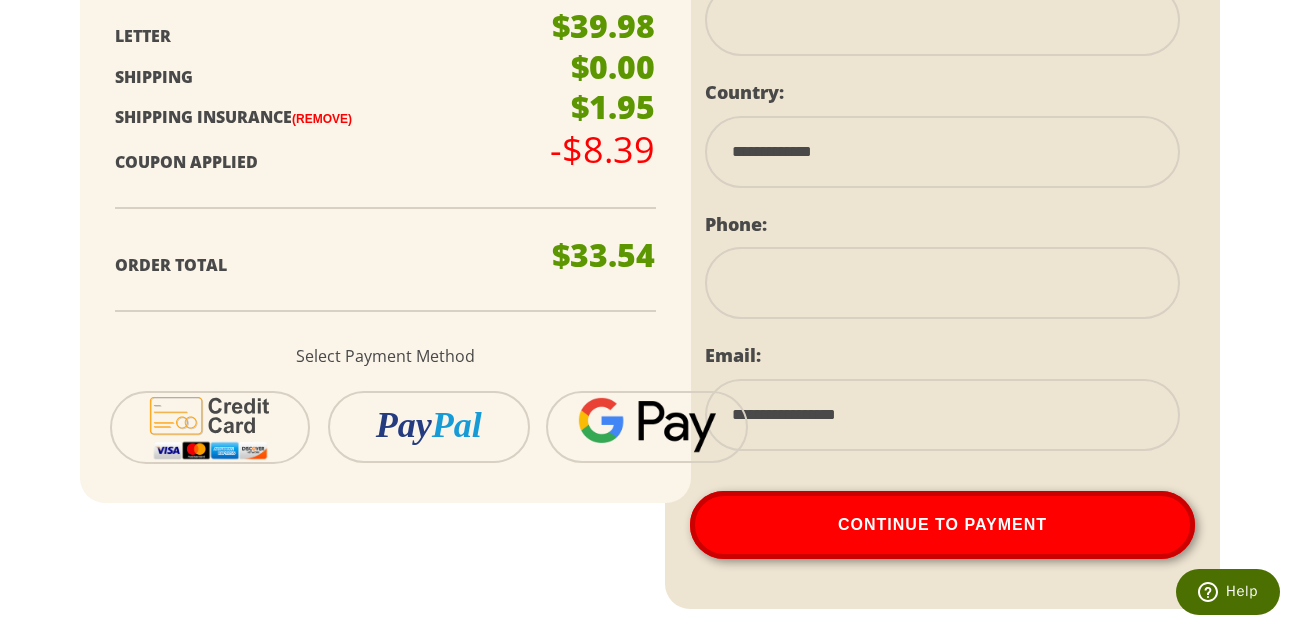 click on "(Remove)" at bounding box center [322, 119] 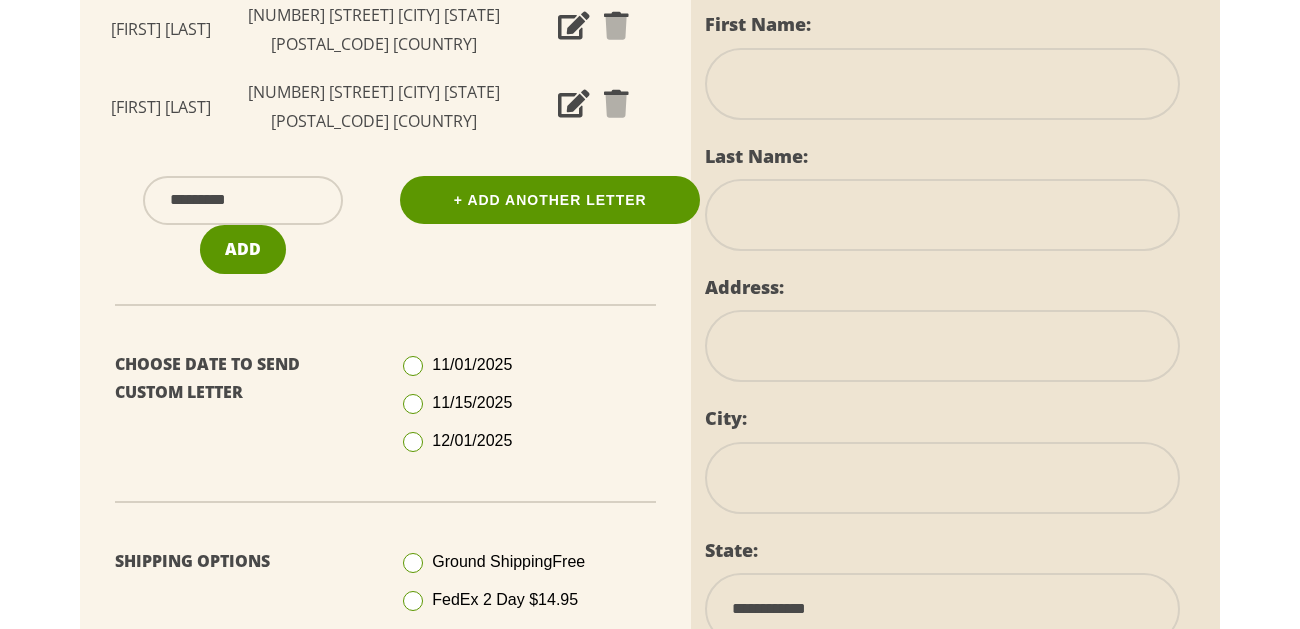 scroll, scrollTop: 518, scrollLeft: 0, axis: vertical 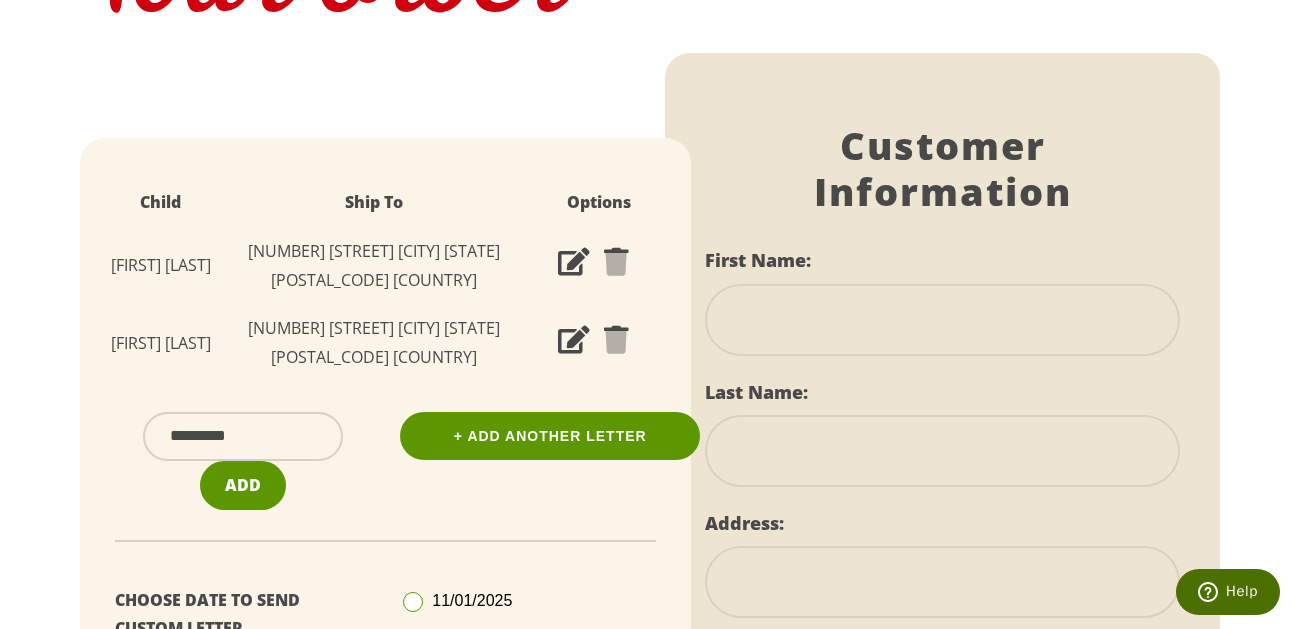 click at bounding box center [942, 320] 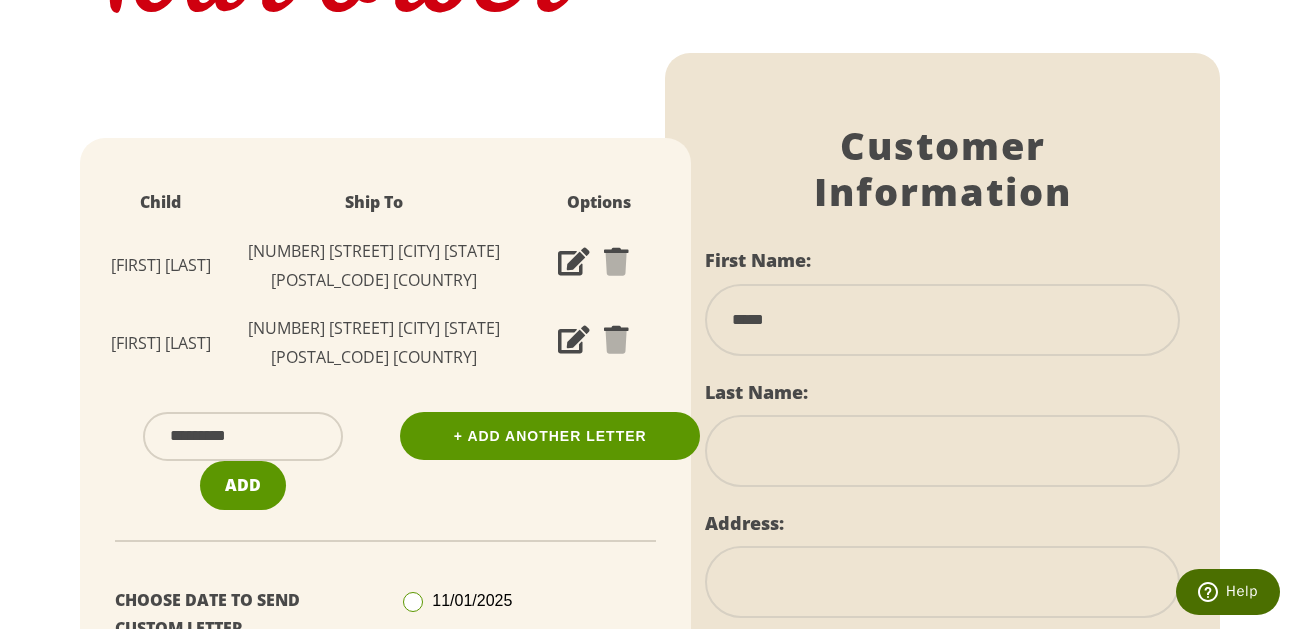type on "*****" 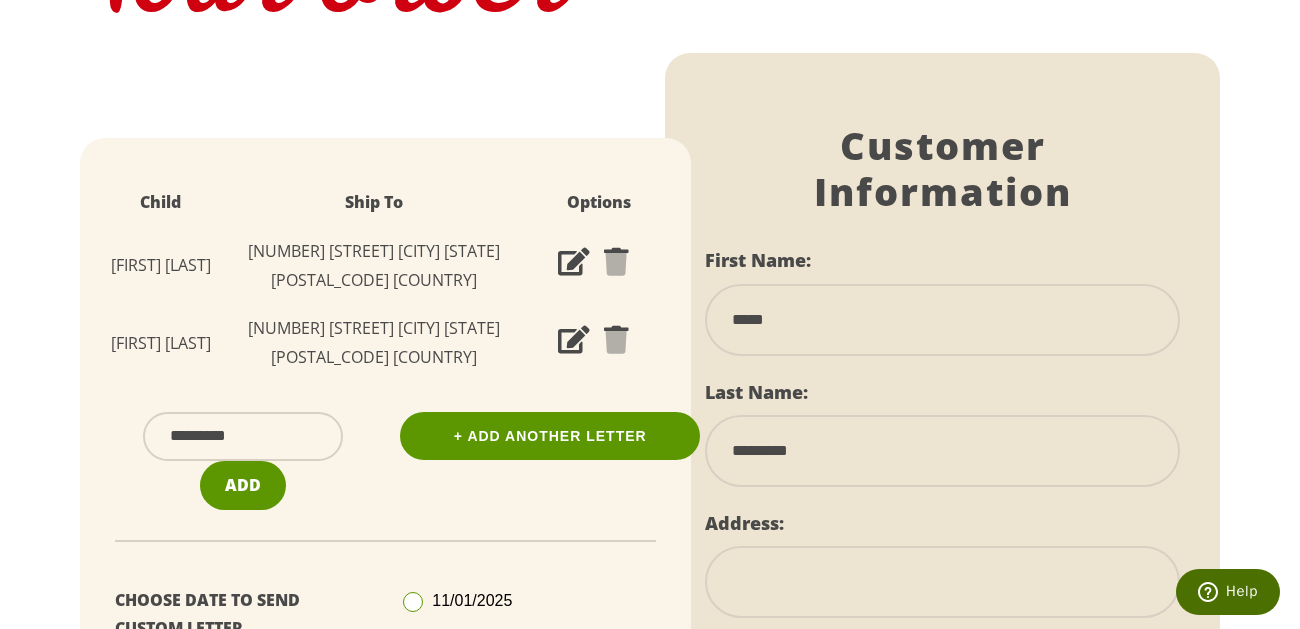 type on "*********" 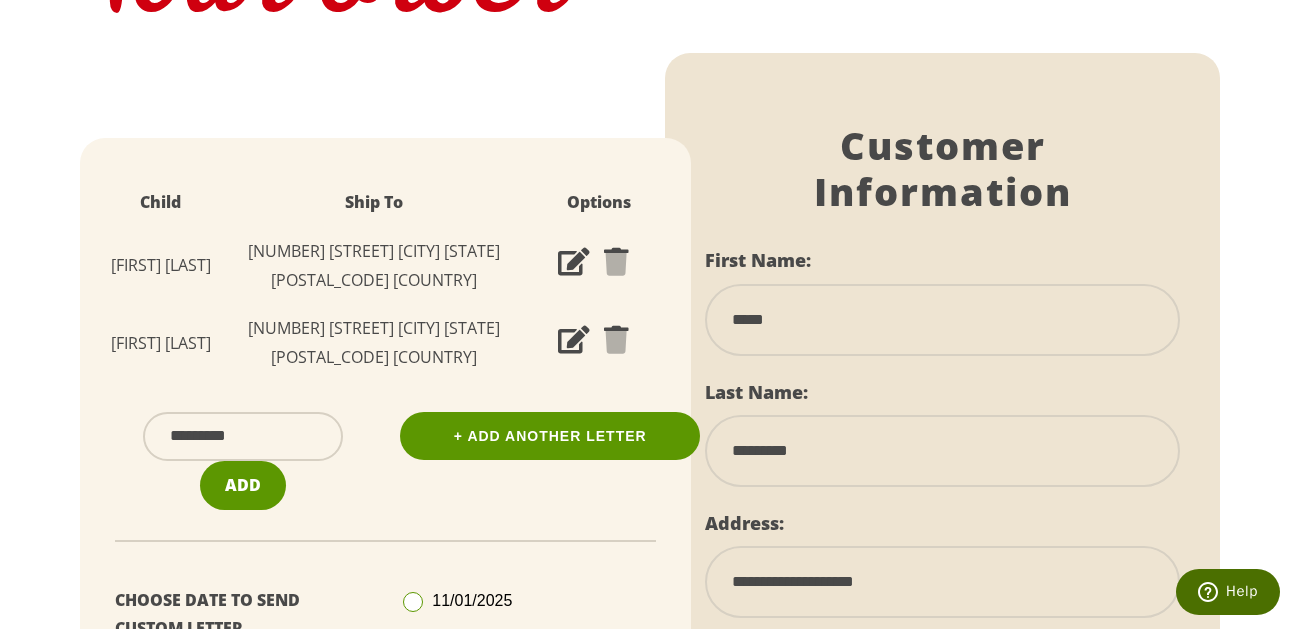 type on "**********" 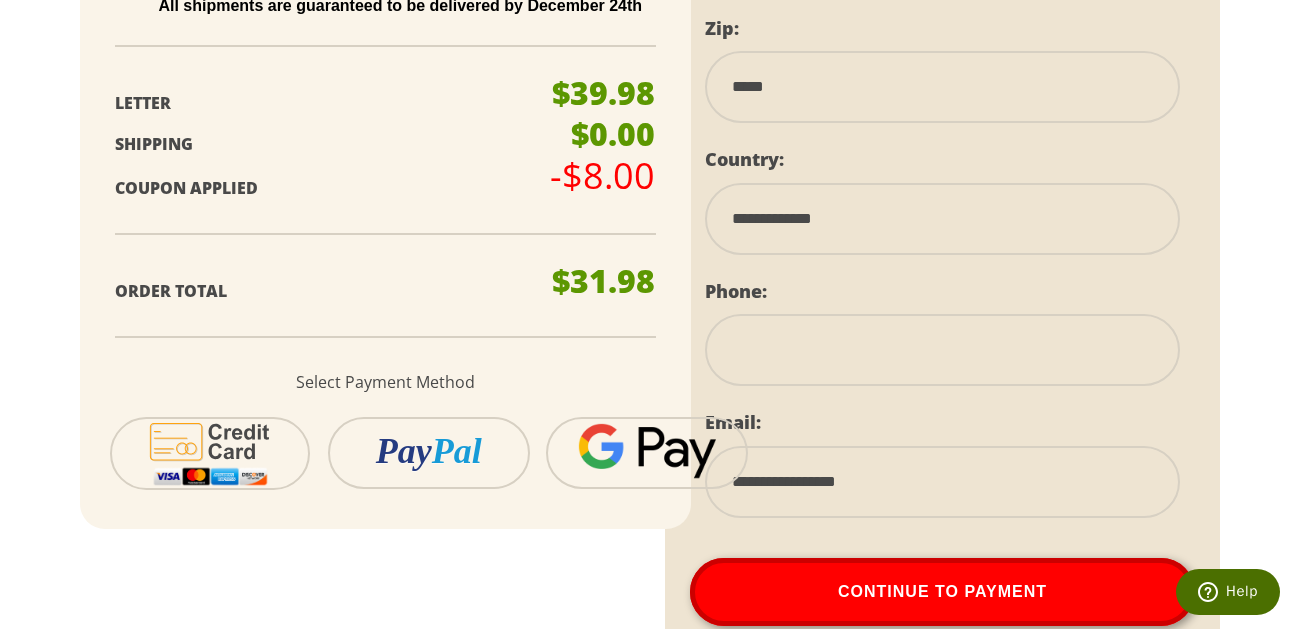 scroll, scrollTop: 1173, scrollLeft: 0, axis: vertical 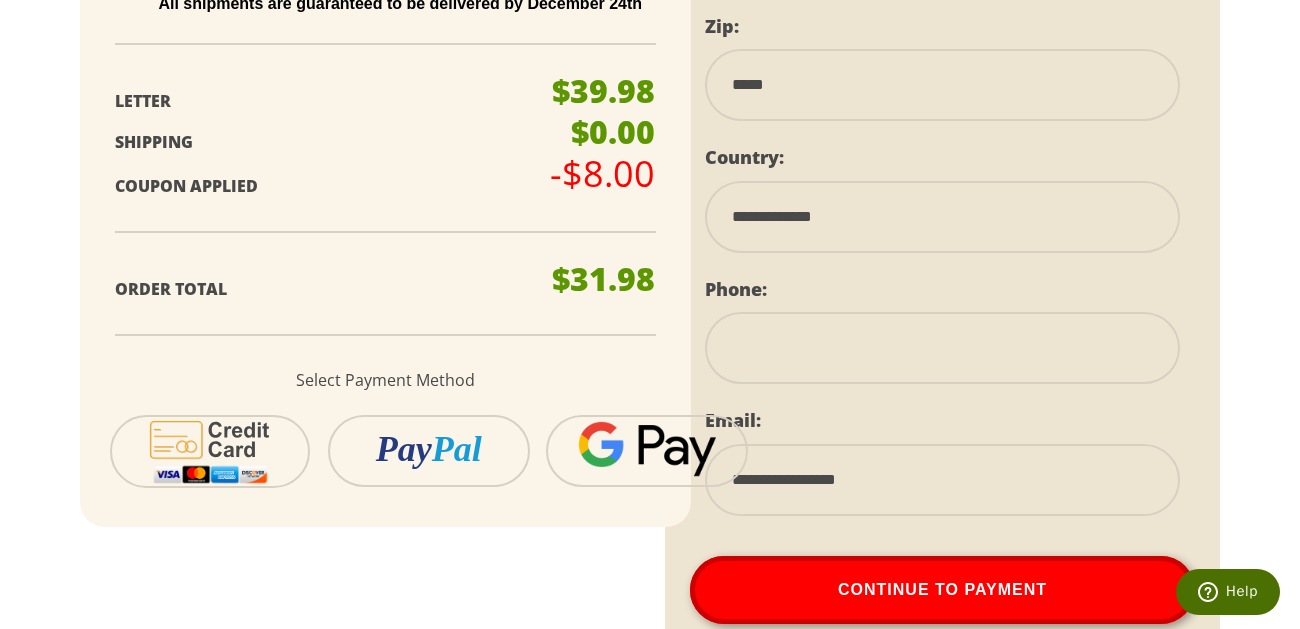 click at bounding box center [942, 348] 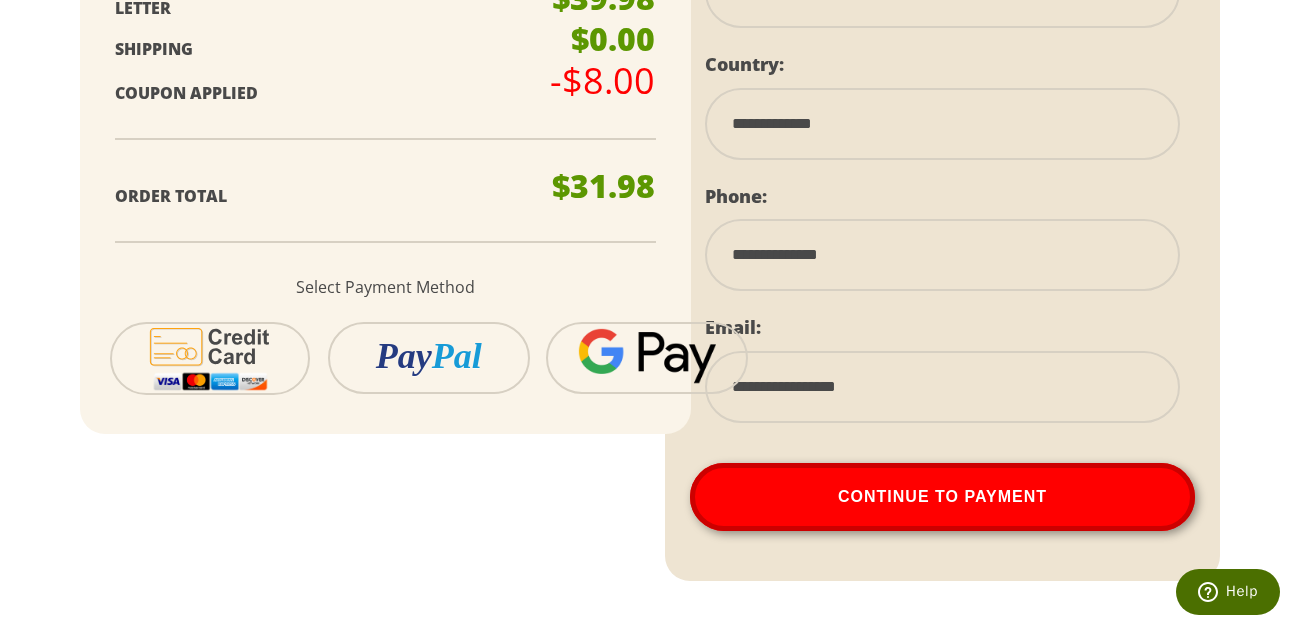 scroll, scrollTop: 1268, scrollLeft: 0, axis: vertical 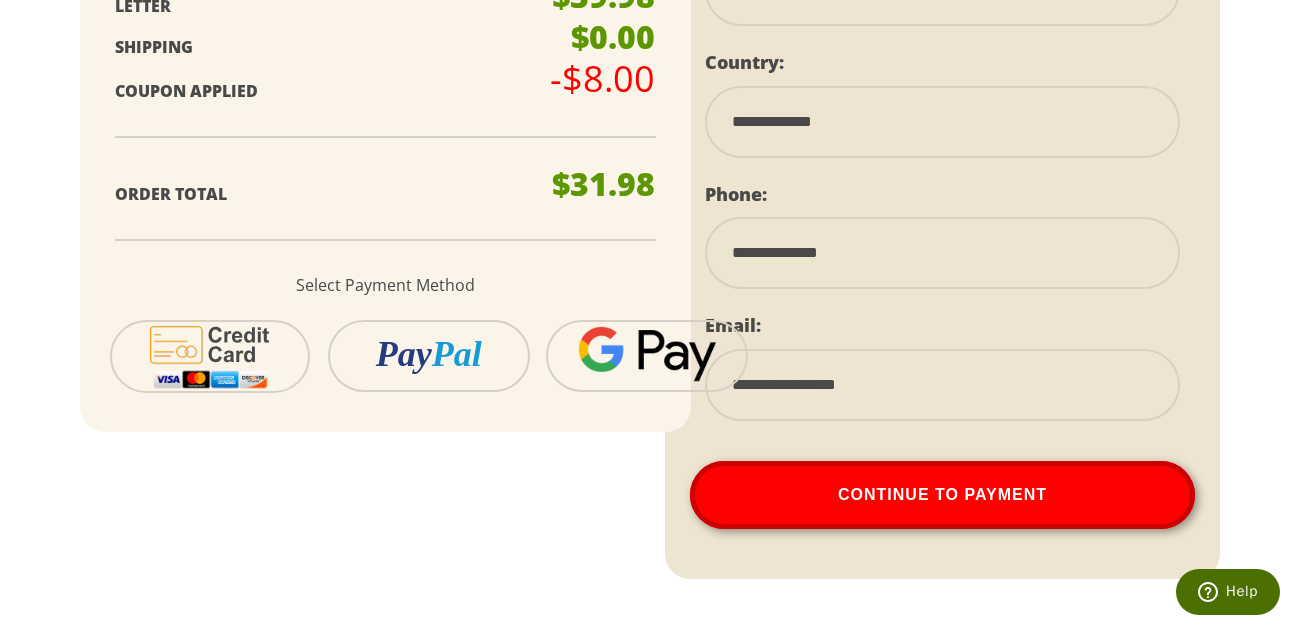 type on "**********" 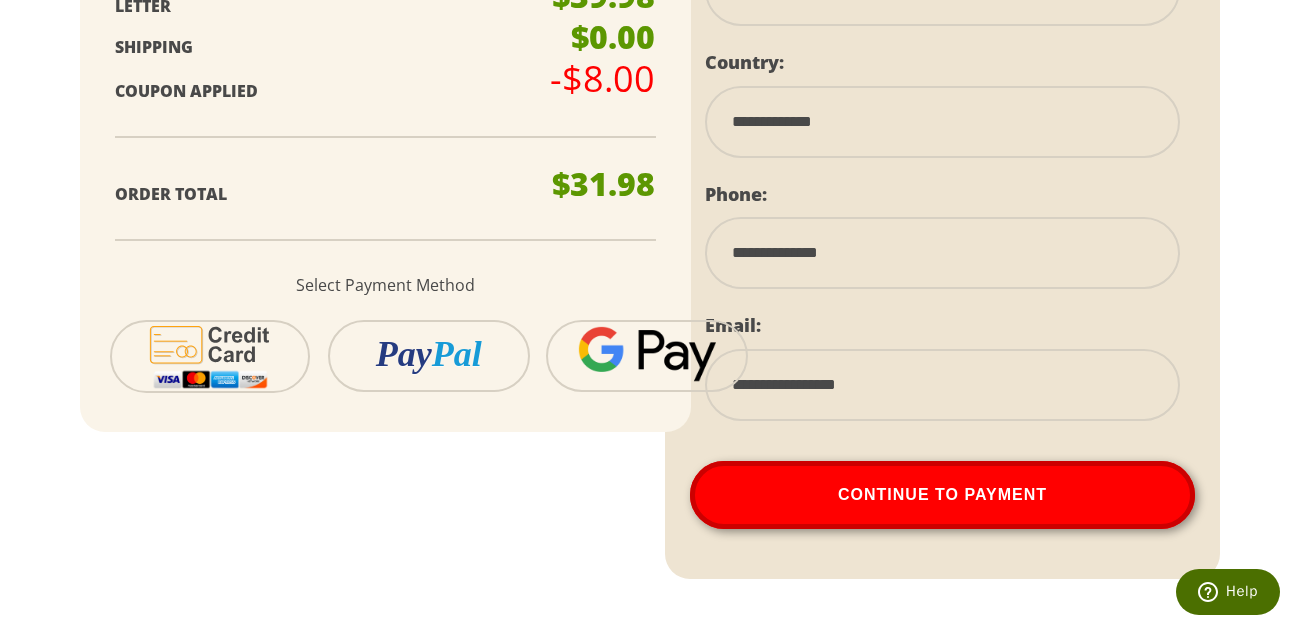 click on "Continue To Payment" at bounding box center [942, 495] 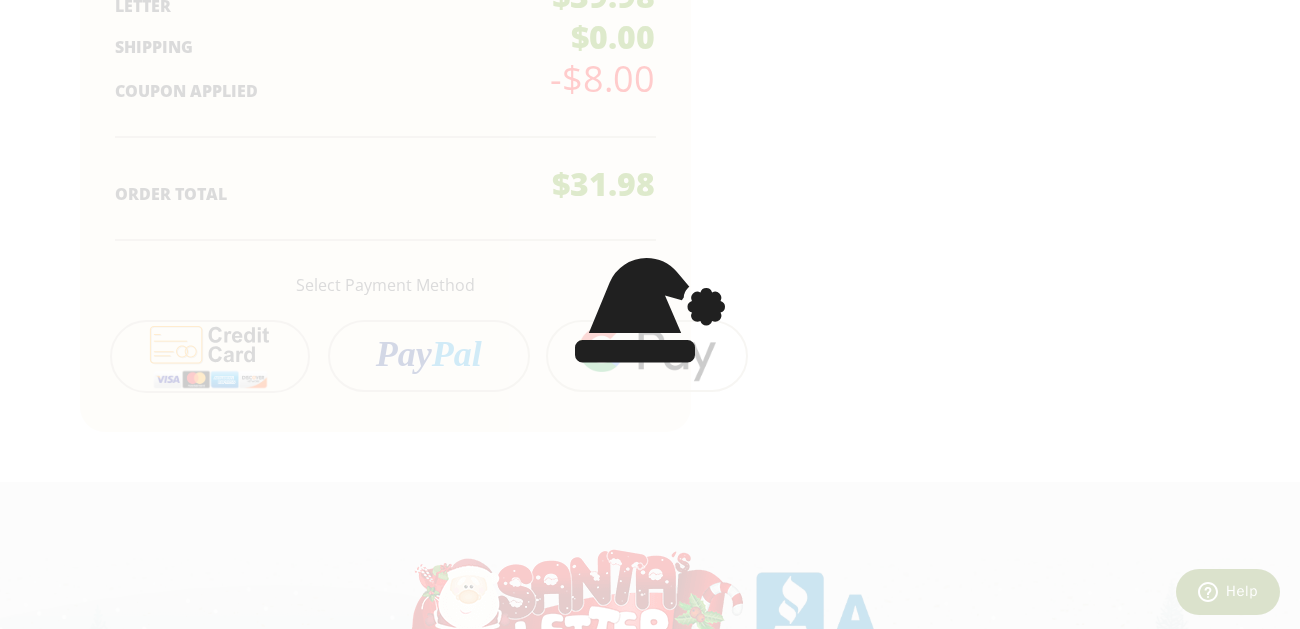 scroll, scrollTop: 525, scrollLeft: 0, axis: vertical 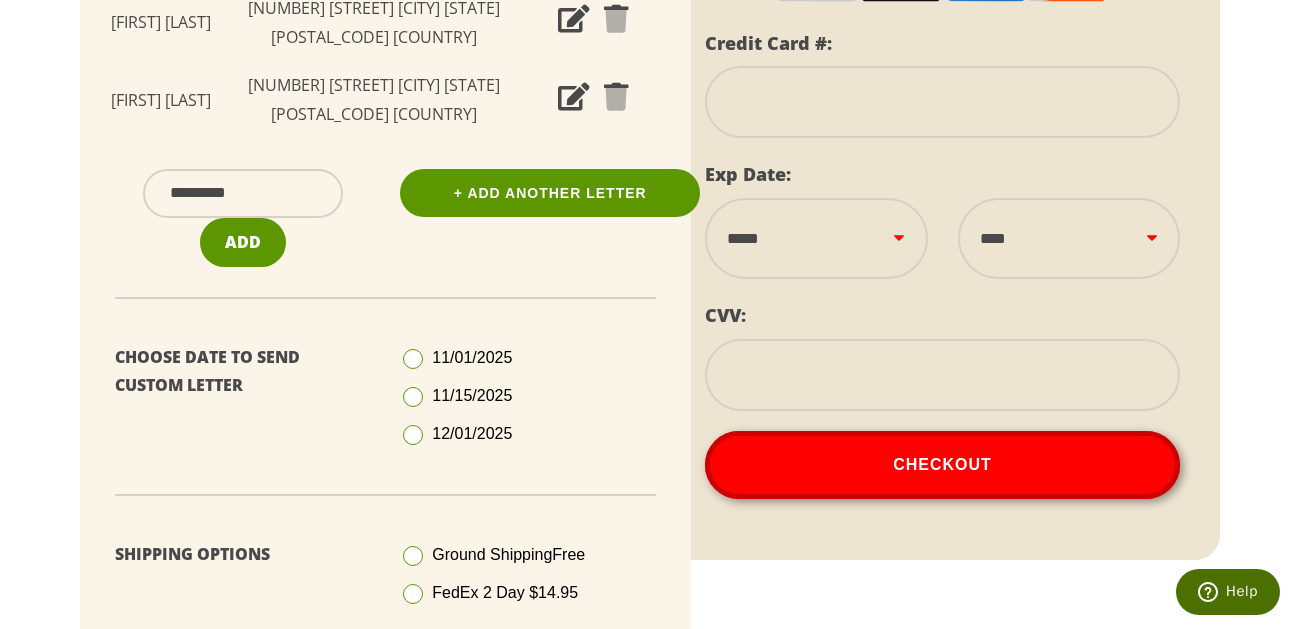 click at bounding box center (942, 102) 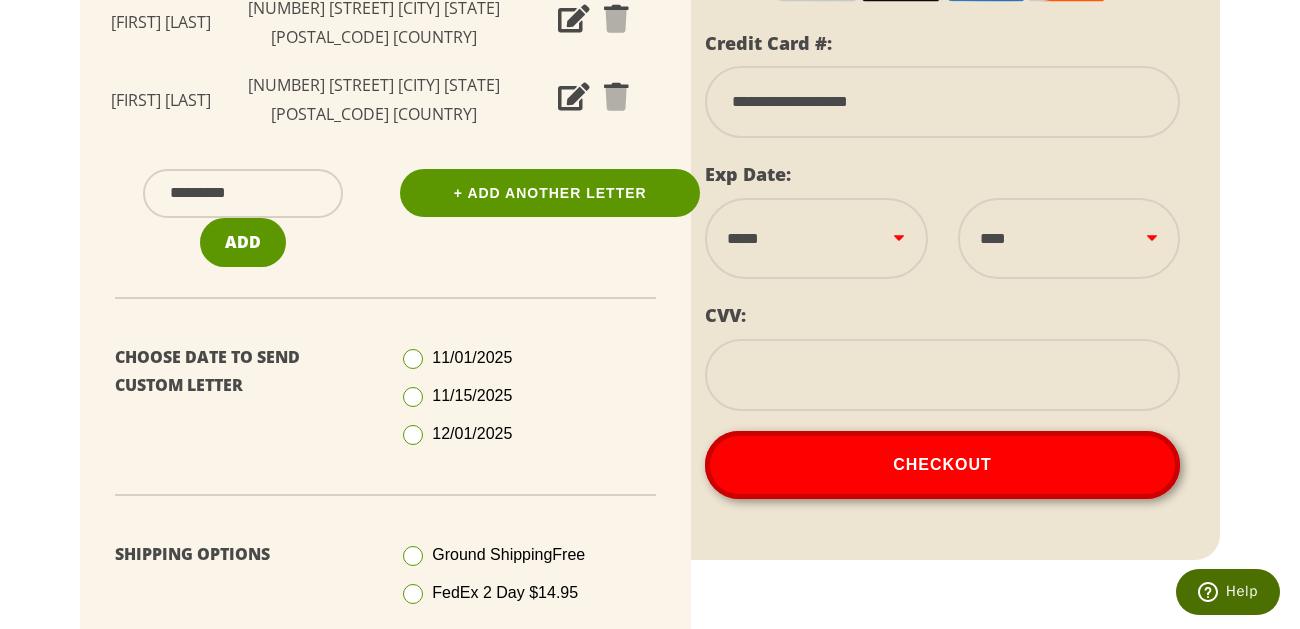 type on "**********" 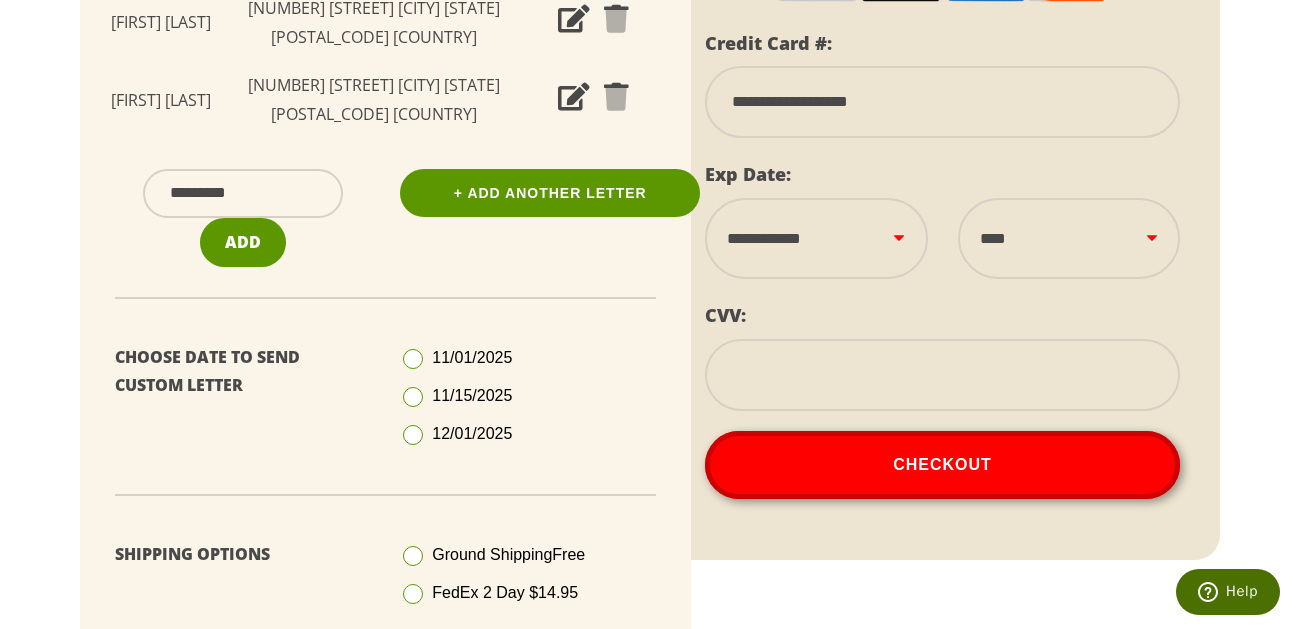 click on "**********" at bounding box center (816, 239) 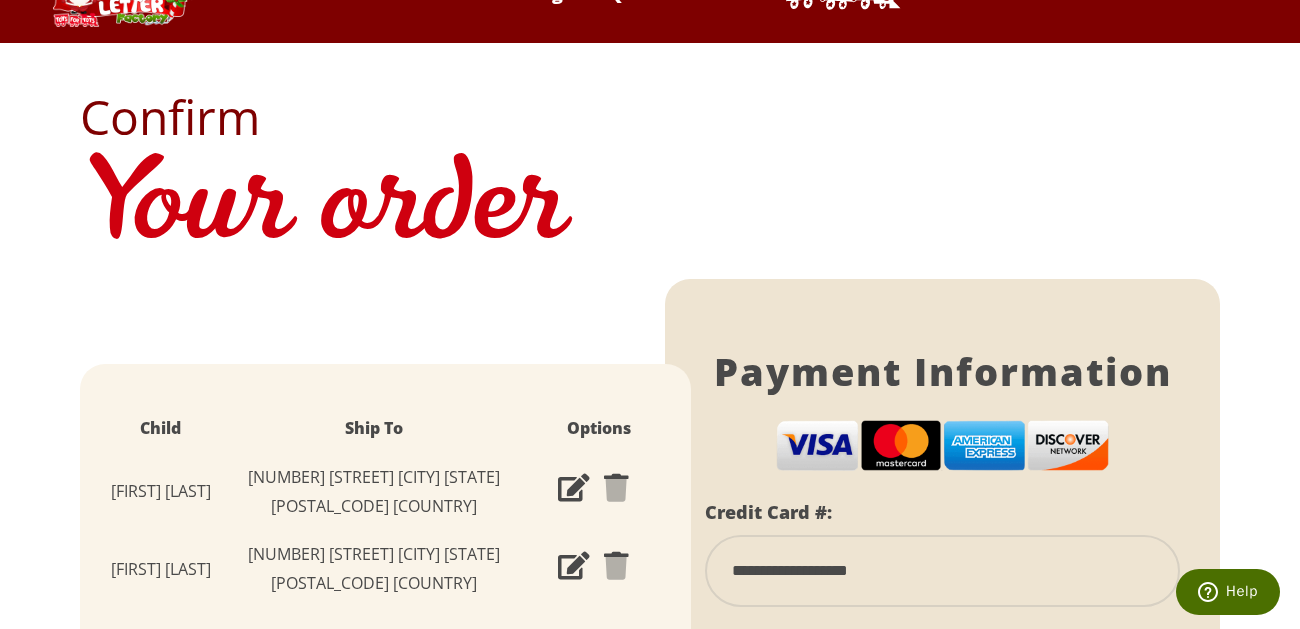 scroll, scrollTop: 0, scrollLeft: 0, axis: both 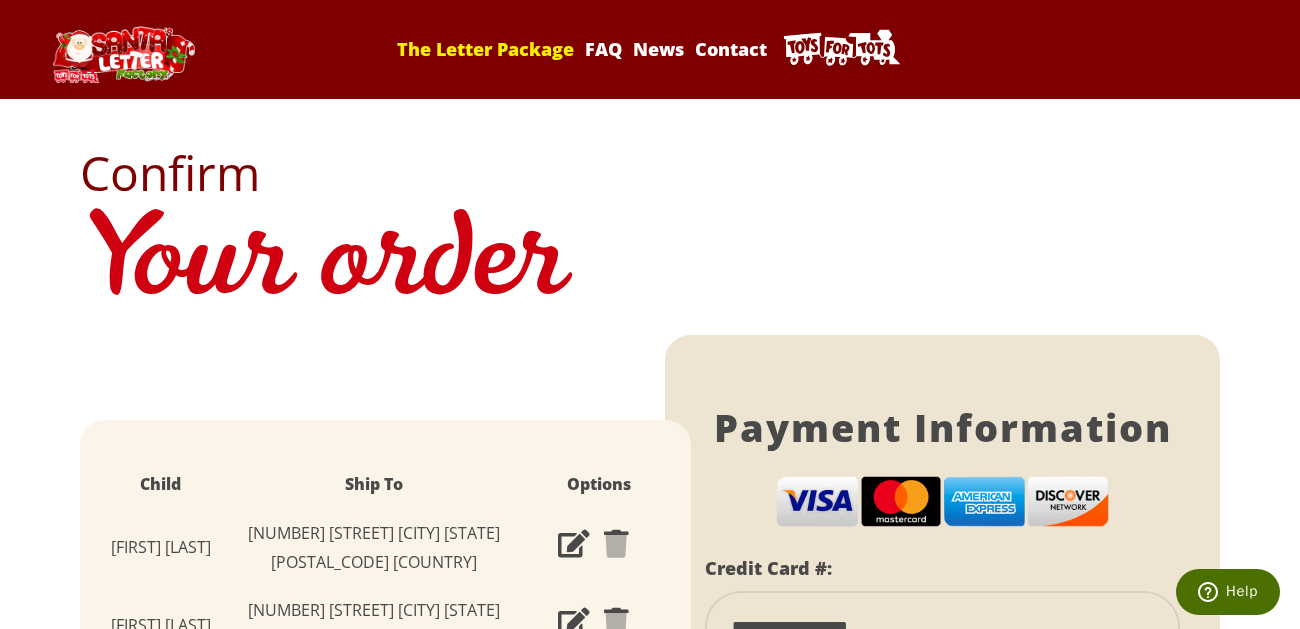 type on "***" 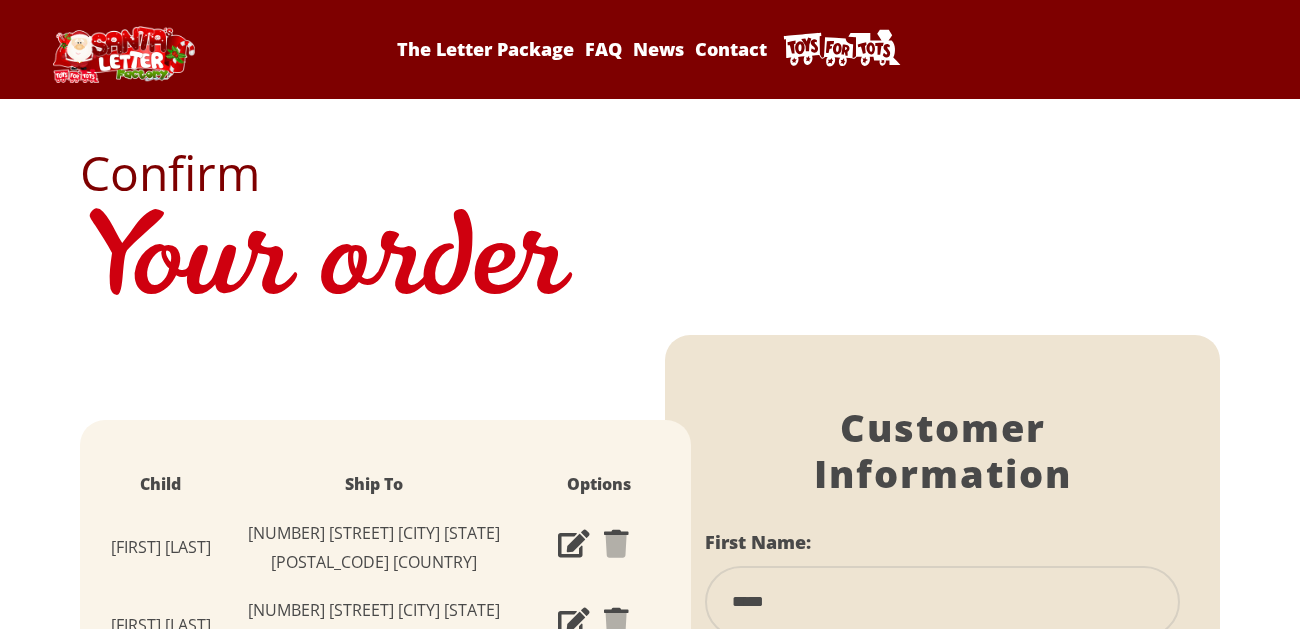 select on "**" 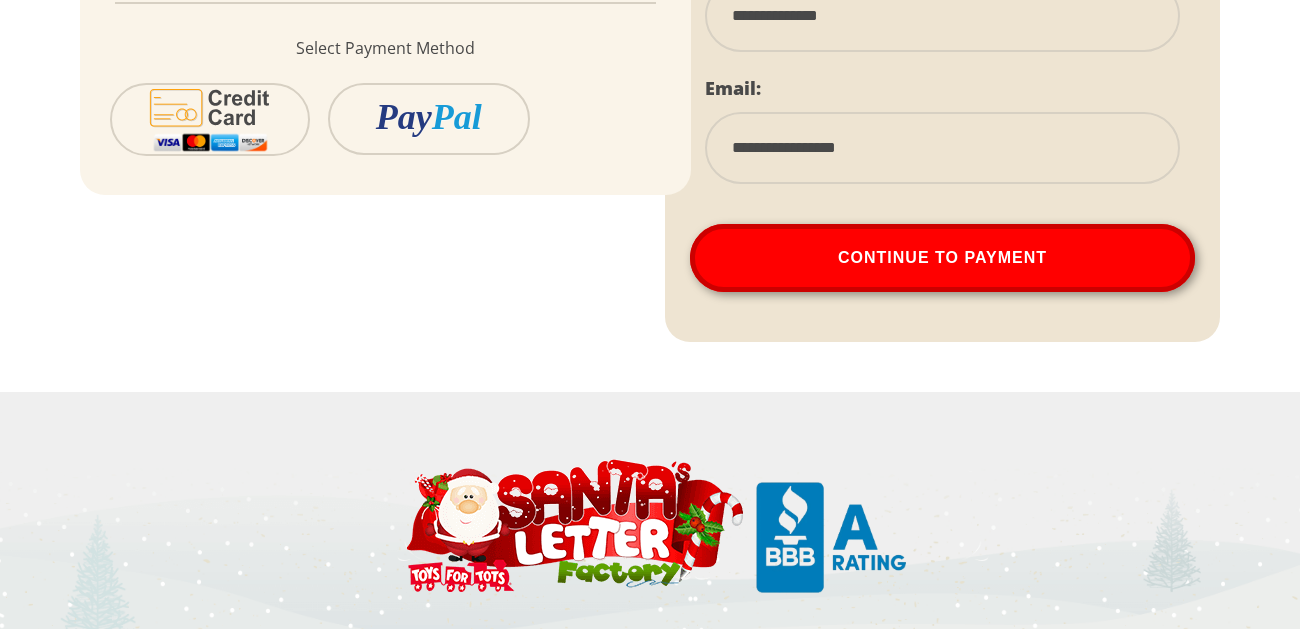 scroll, scrollTop: 1505, scrollLeft: 0, axis: vertical 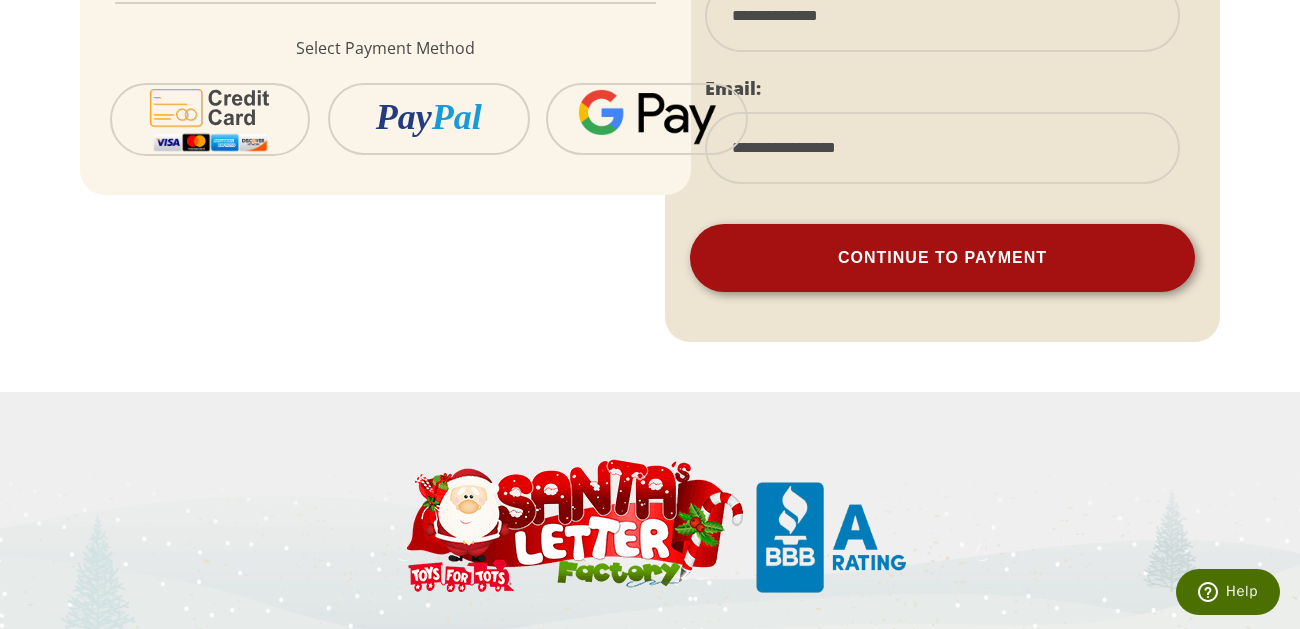 click on "Continue To Payment" at bounding box center [942, 258] 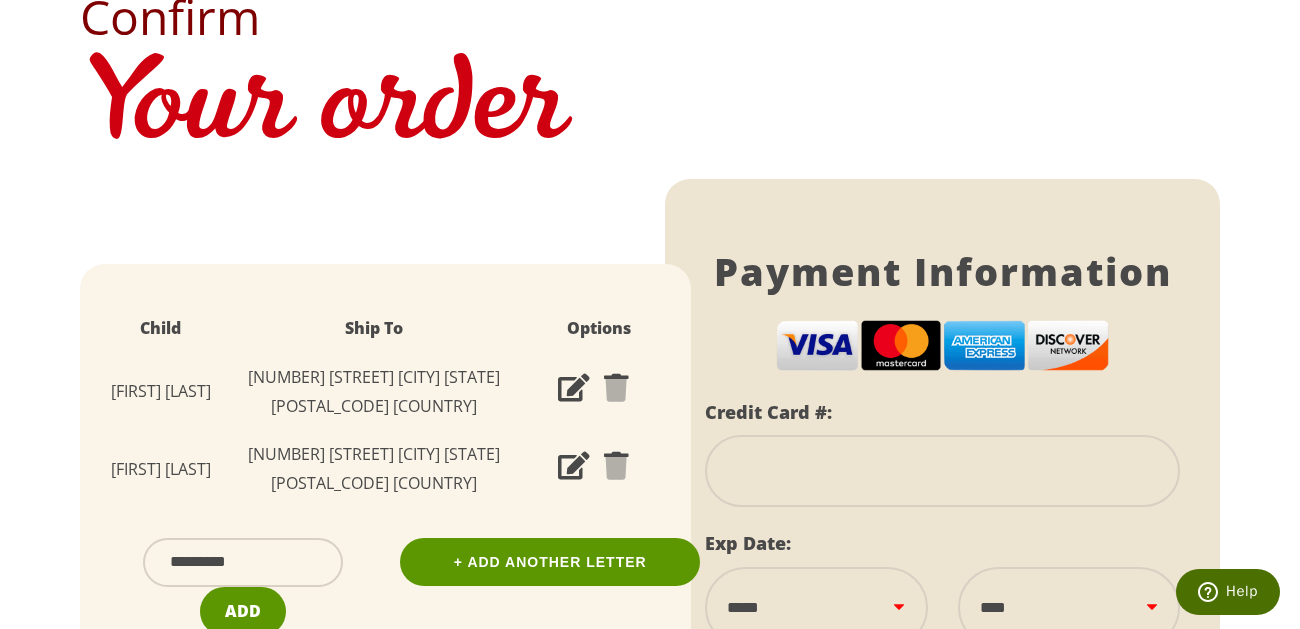 scroll, scrollTop: 154, scrollLeft: 0, axis: vertical 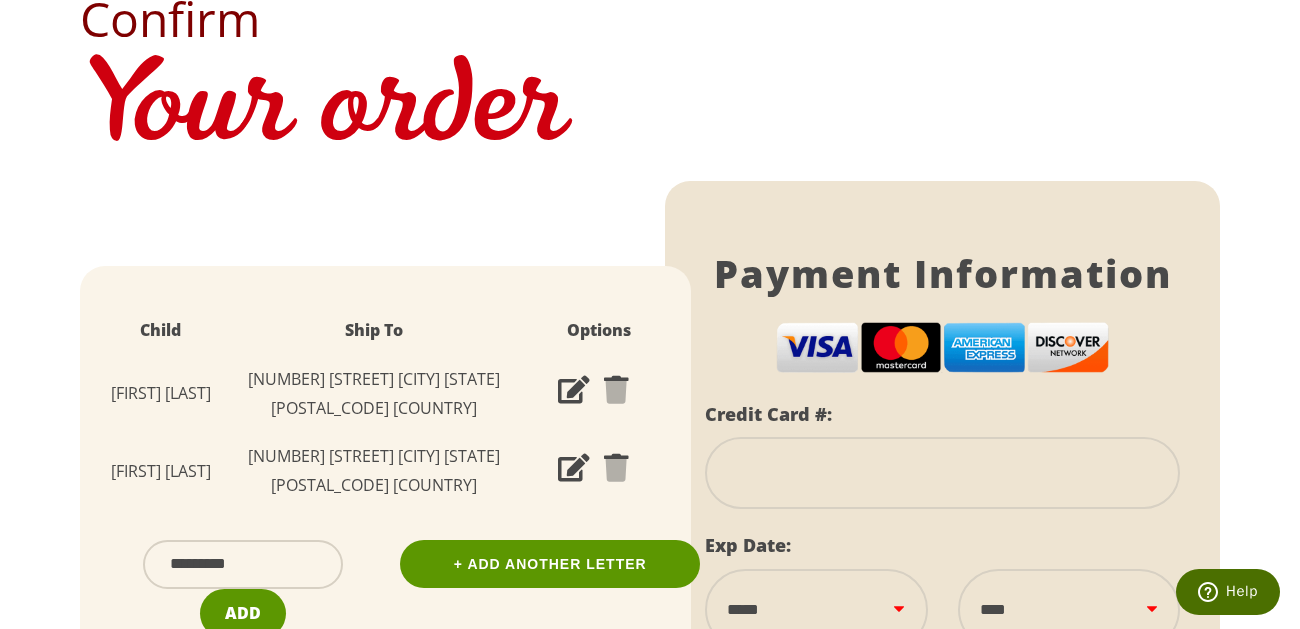 click at bounding box center [942, 473] 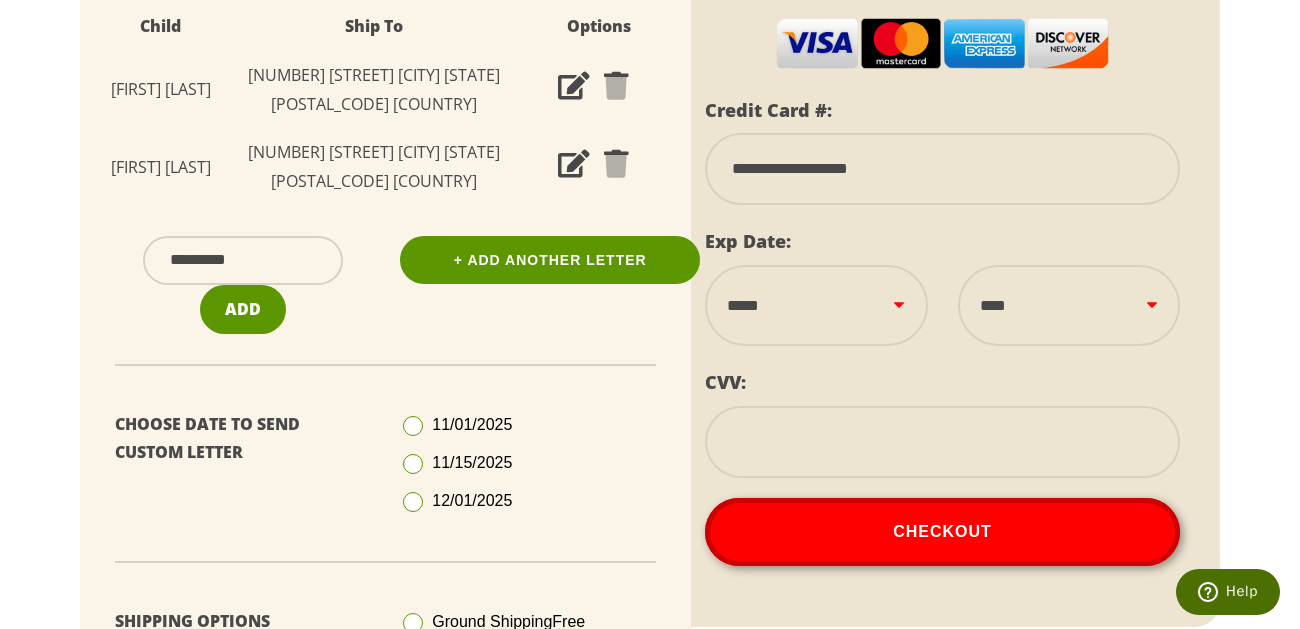 scroll, scrollTop: 459, scrollLeft: 0, axis: vertical 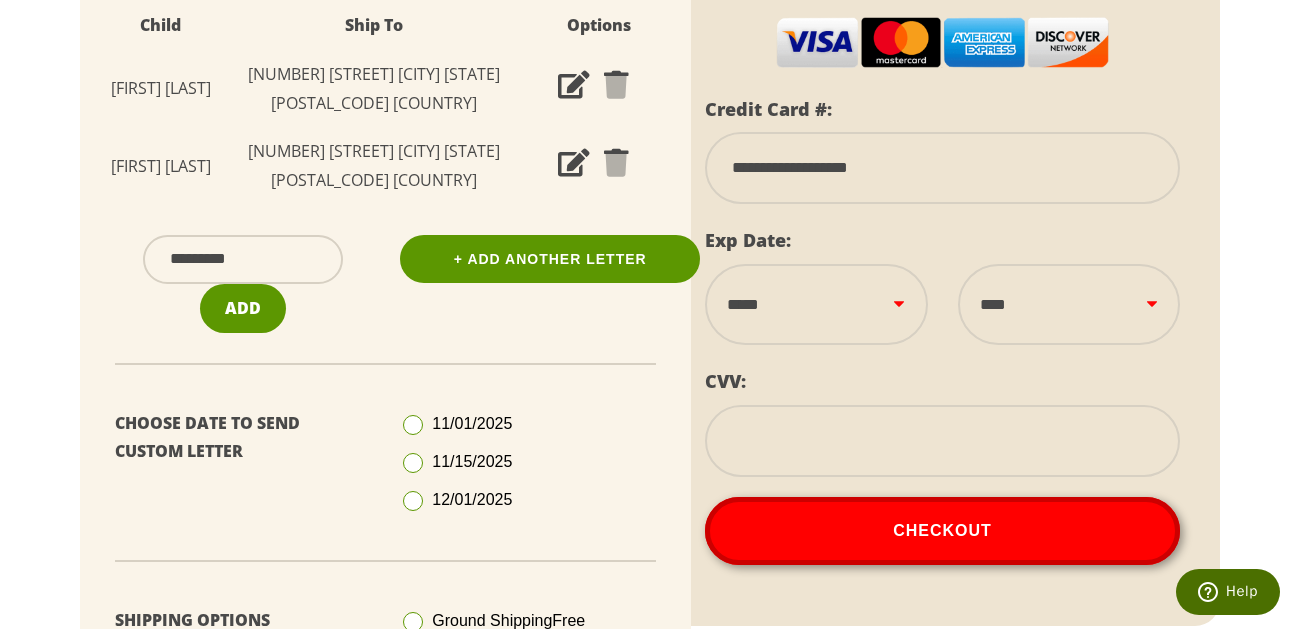 type on "**********" 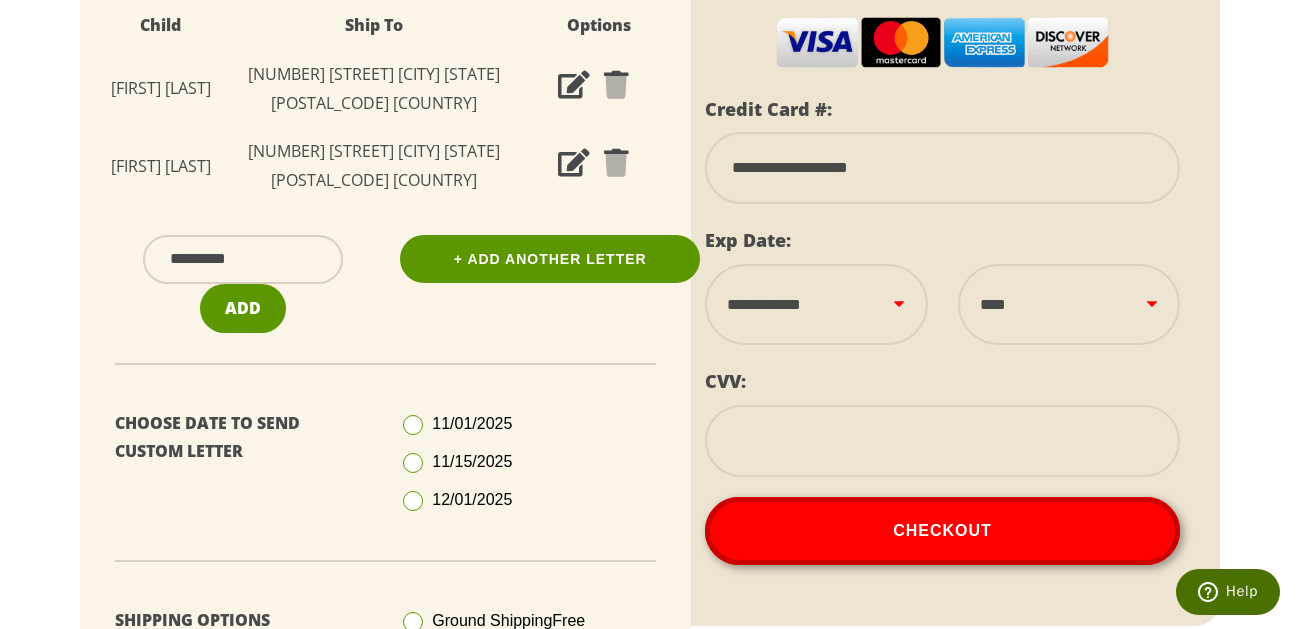 click on "**********" at bounding box center [816, 305] 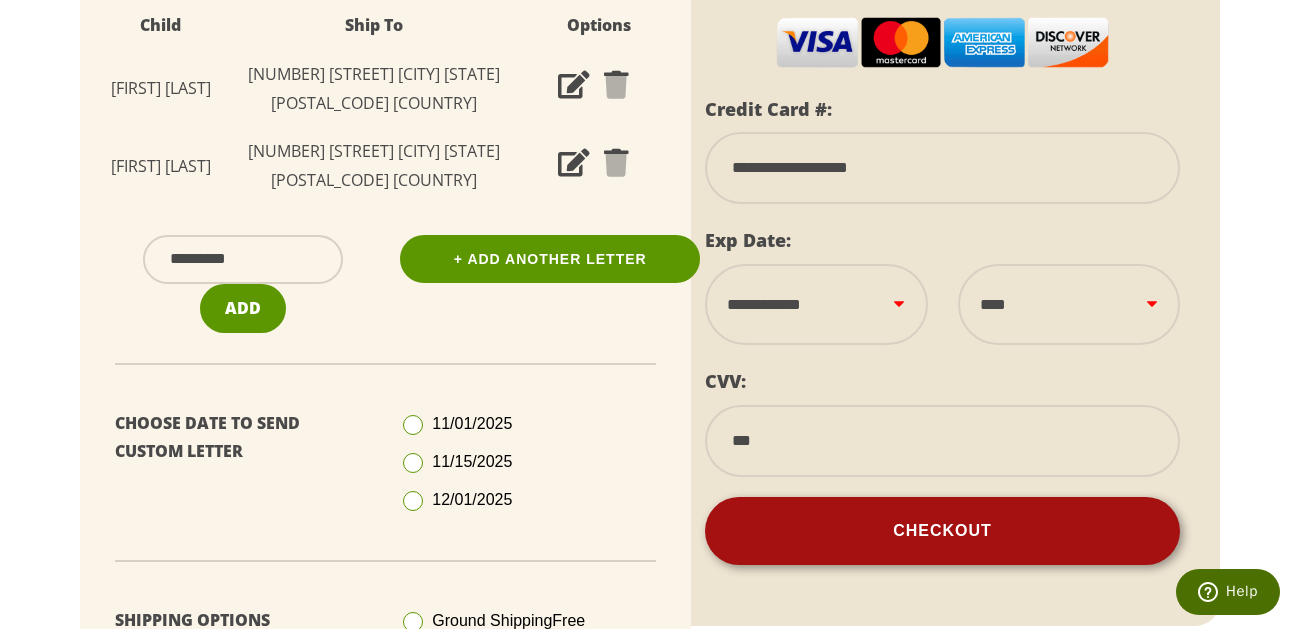 type on "***" 